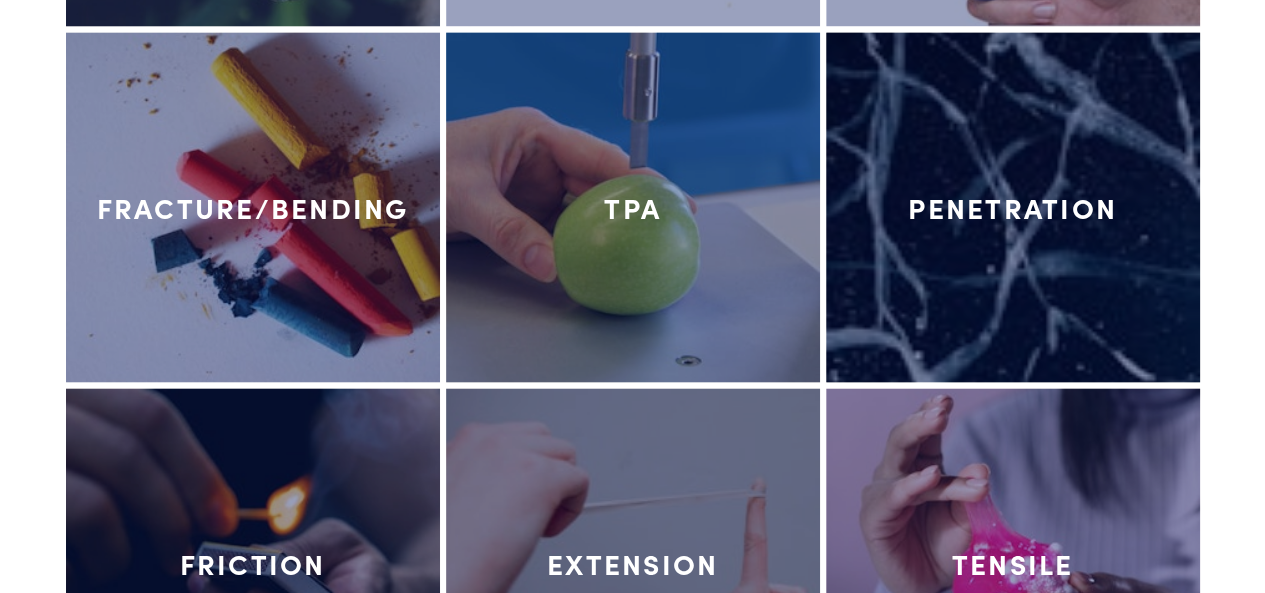 scroll, scrollTop: 9400, scrollLeft: 0, axis: vertical 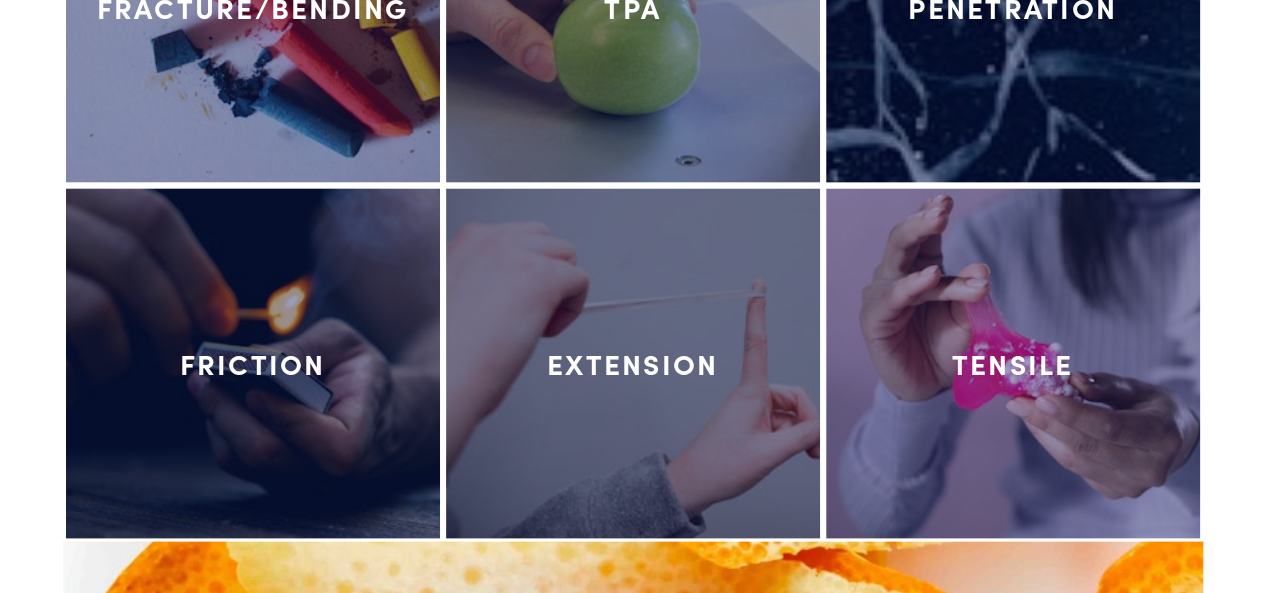 click at bounding box center (633, 363) 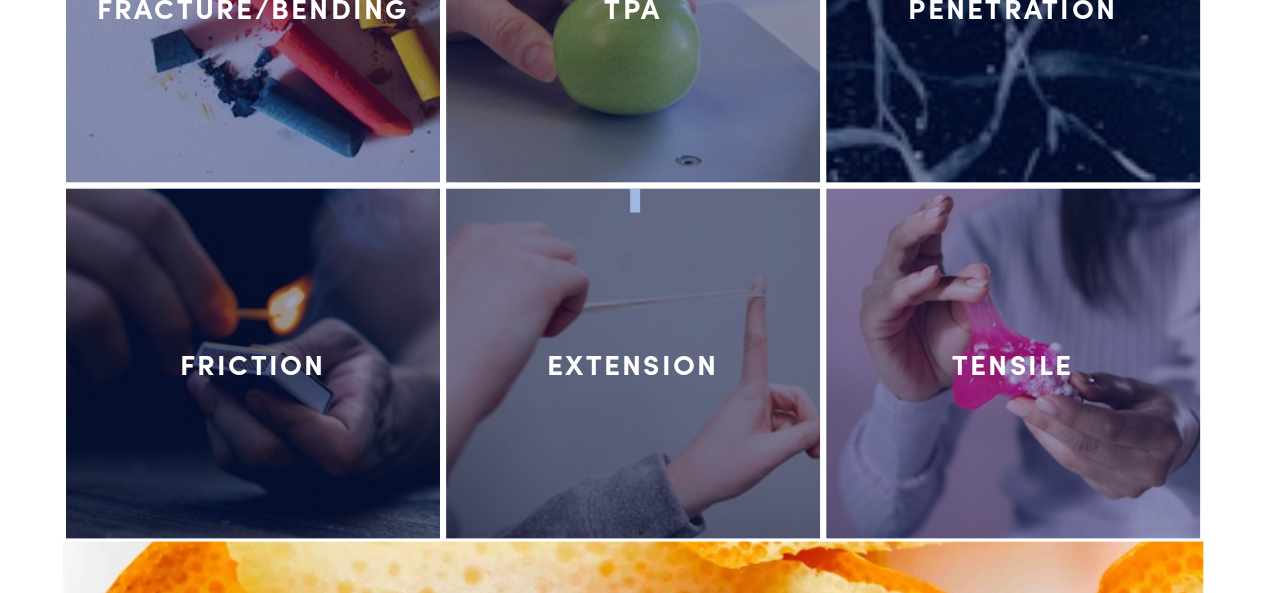 click at bounding box center [633, 363] 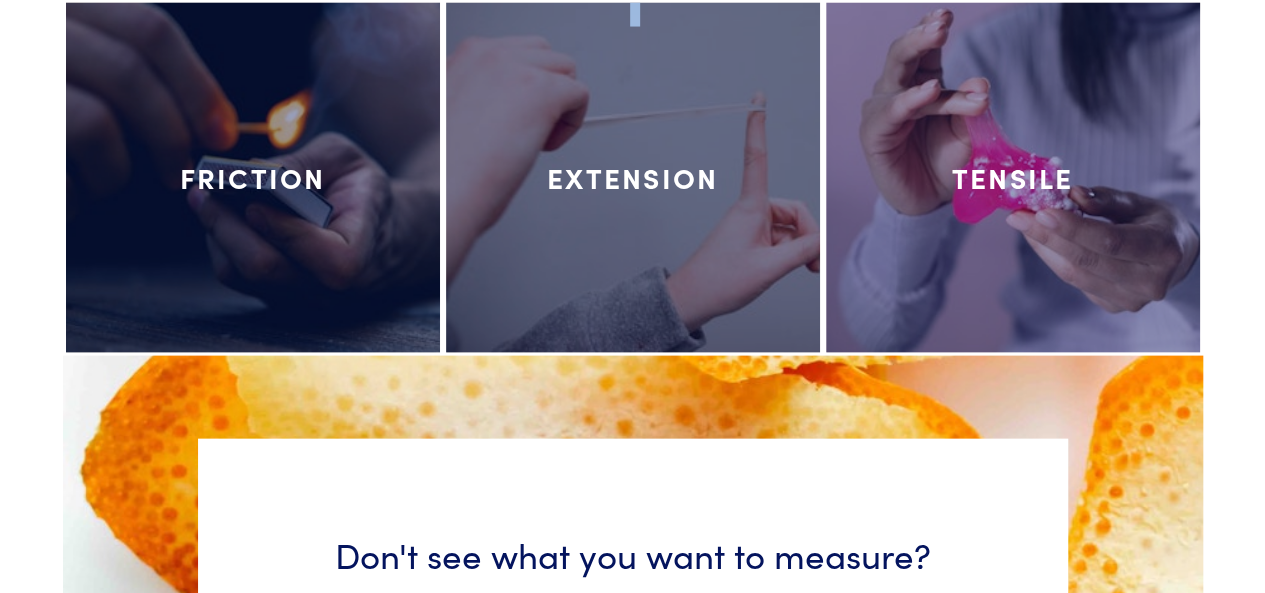 scroll, scrollTop: 9500, scrollLeft: 0, axis: vertical 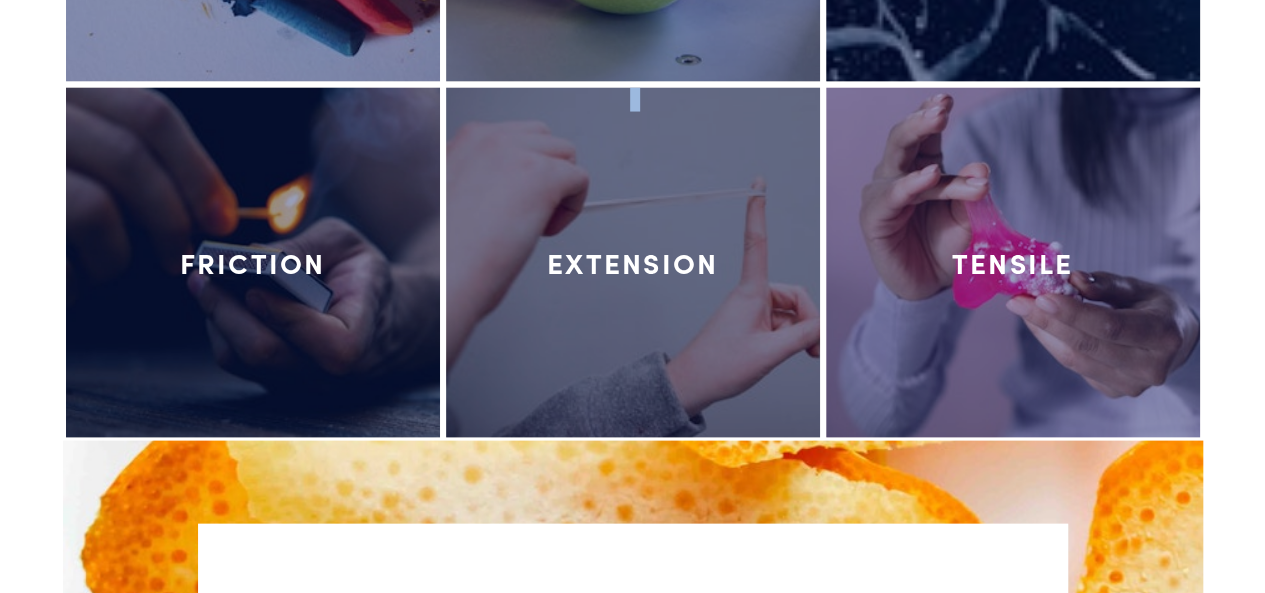 click at bounding box center (633, 263) 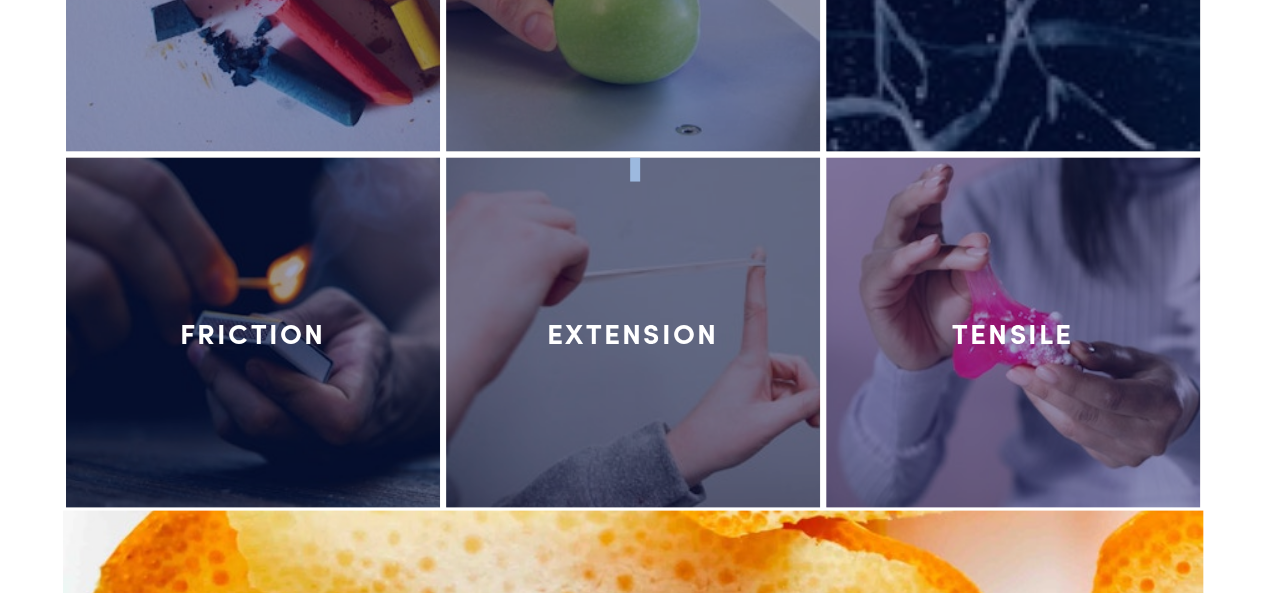 scroll, scrollTop: 9400, scrollLeft: 0, axis: vertical 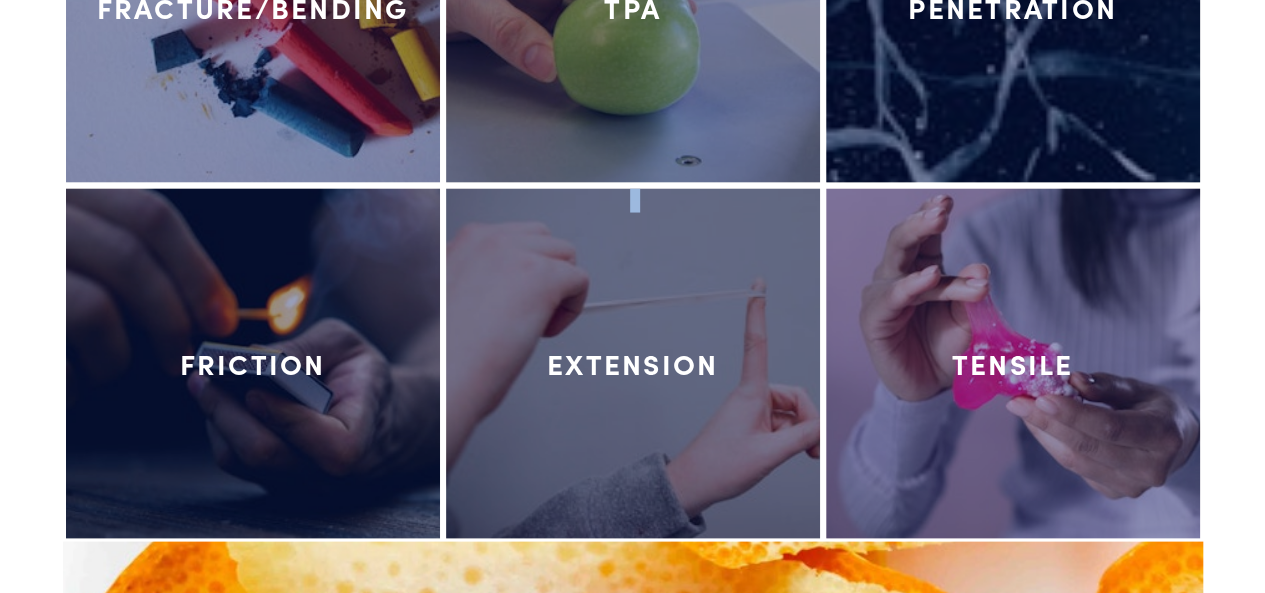 click at bounding box center (633, 363) 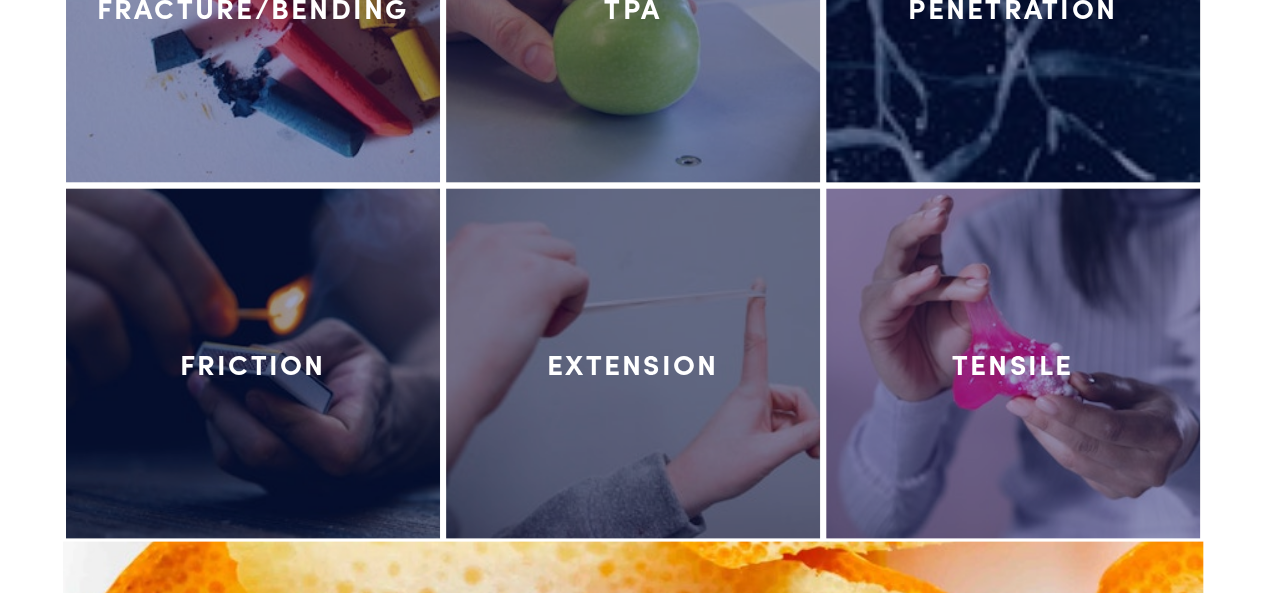 click at bounding box center (633, 363) 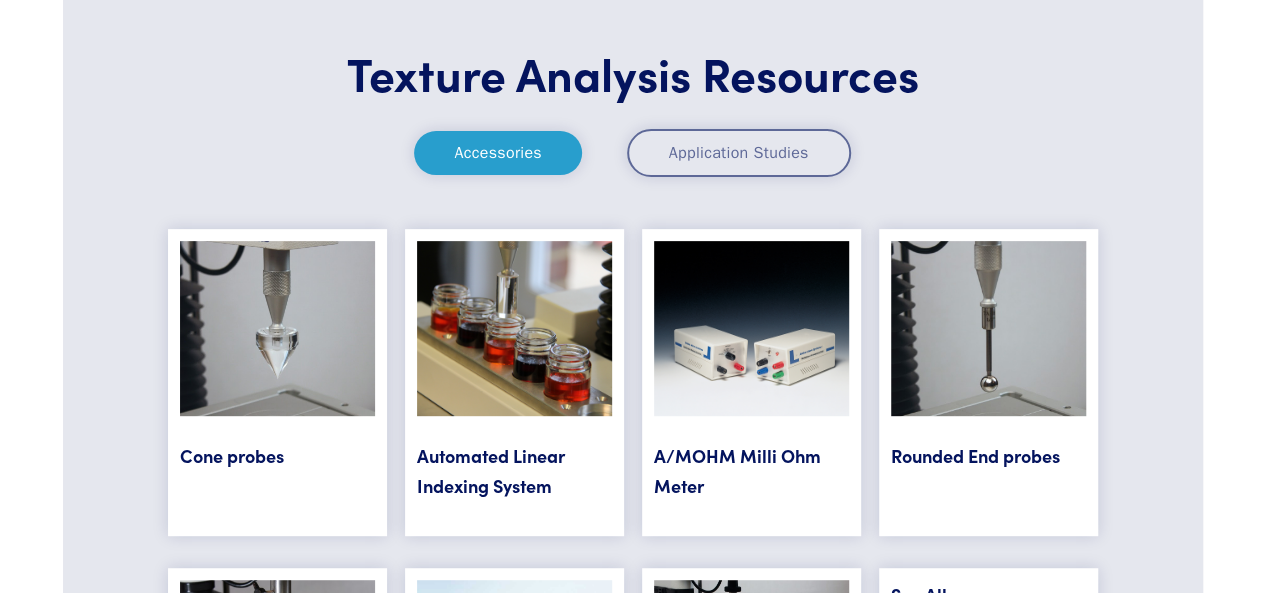 scroll, scrollTop: 7700, scrollLeft: 0, axis: vertical 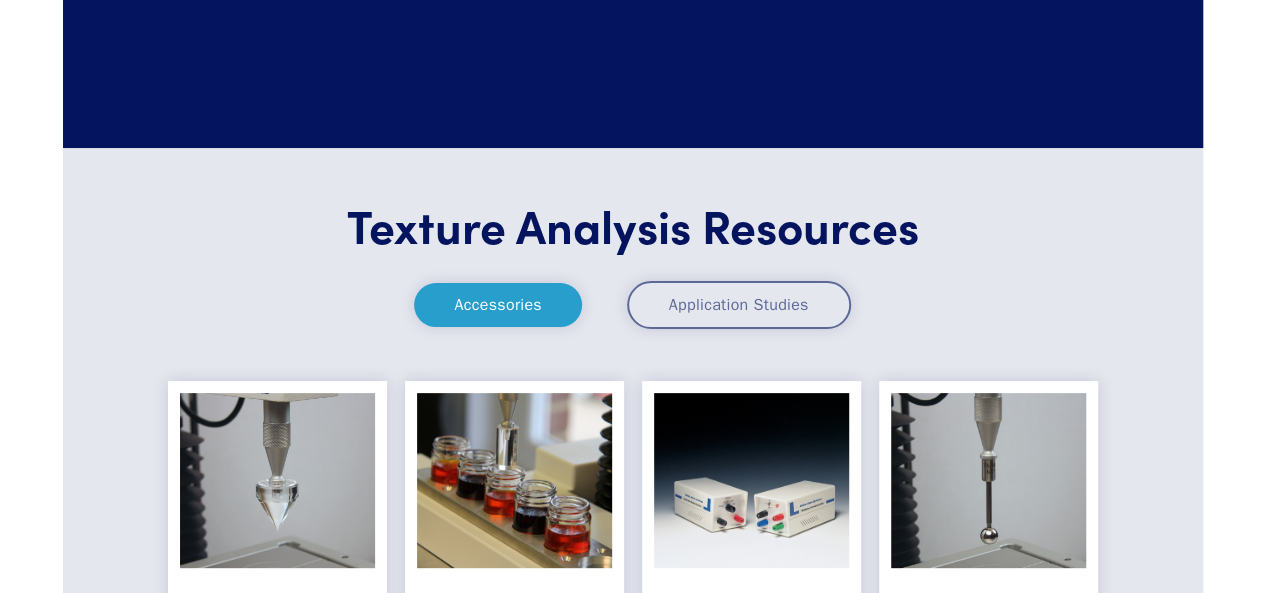 click on "Application Studies" at bounding box center [739, 305] 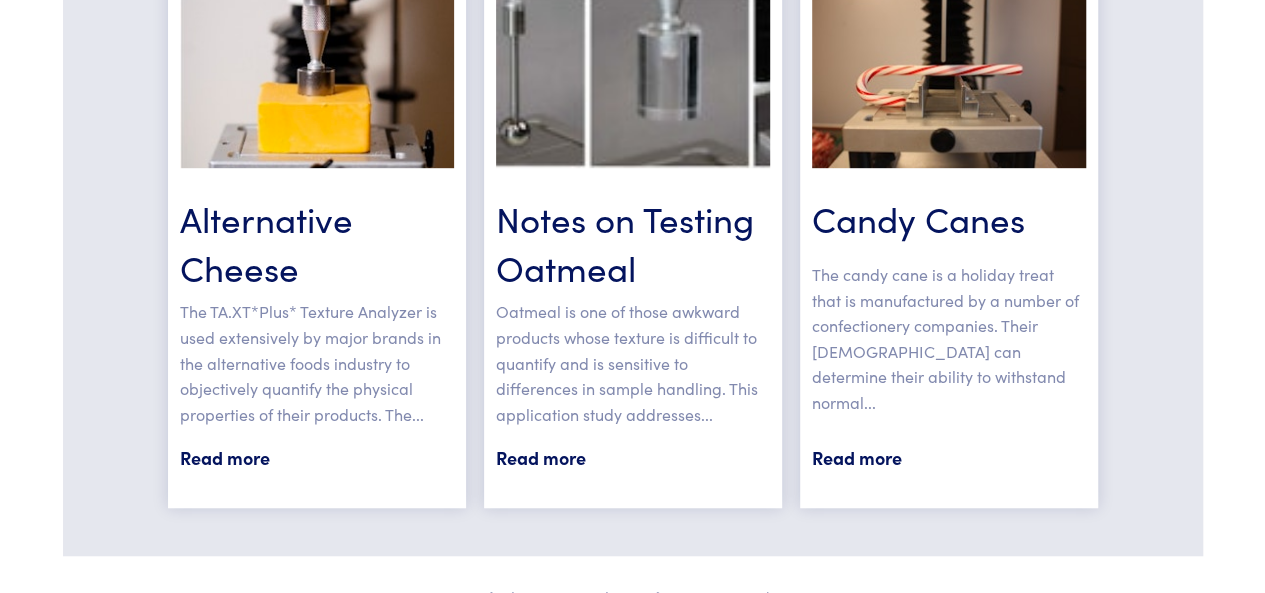 scroll, scrollTop: 7900, scrollLeft: 0, axis: vertical 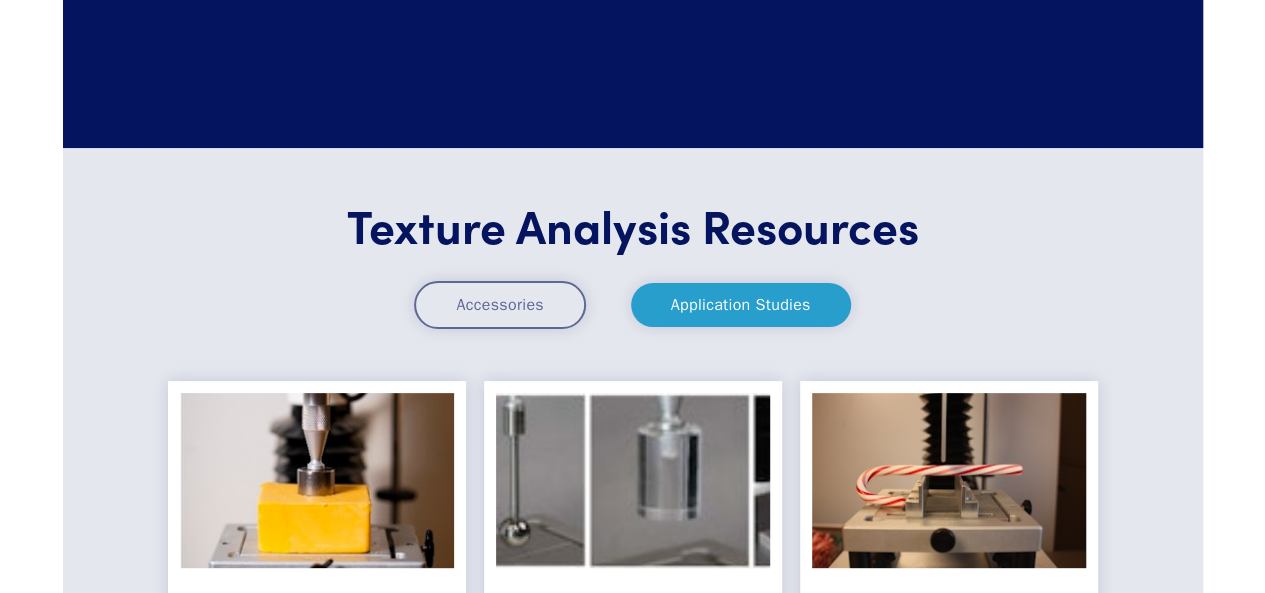 click on "Accessories" at bounding box center (499, 305) 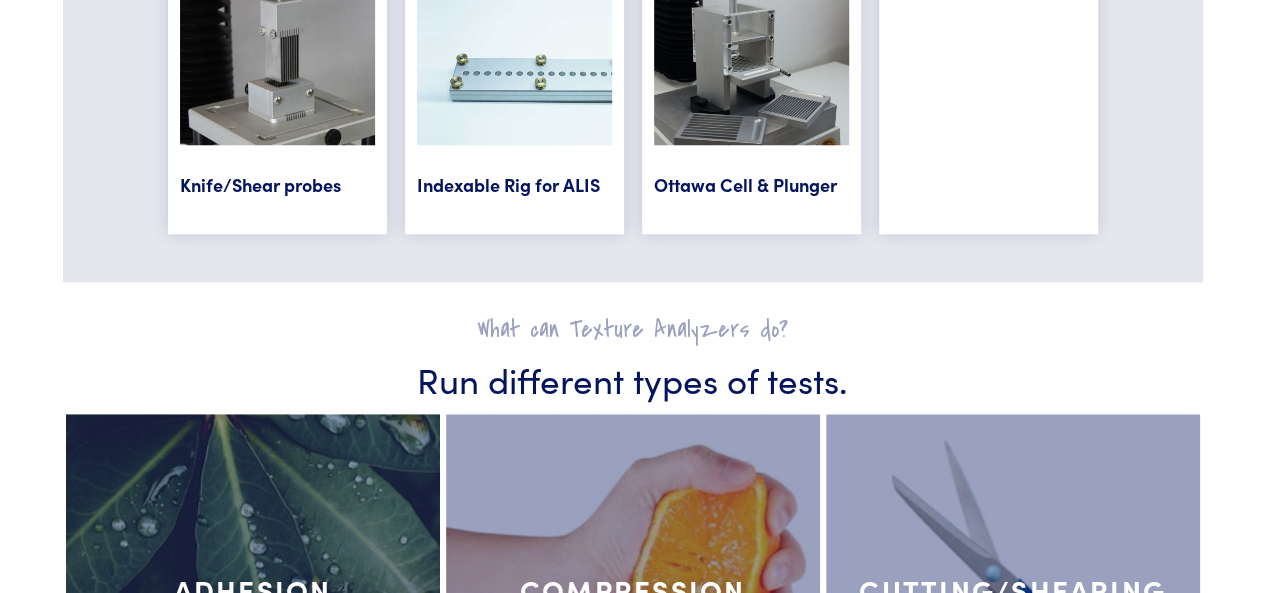 scroll, scrollTop: 8300, scrollLeft: 0, axis: vertical 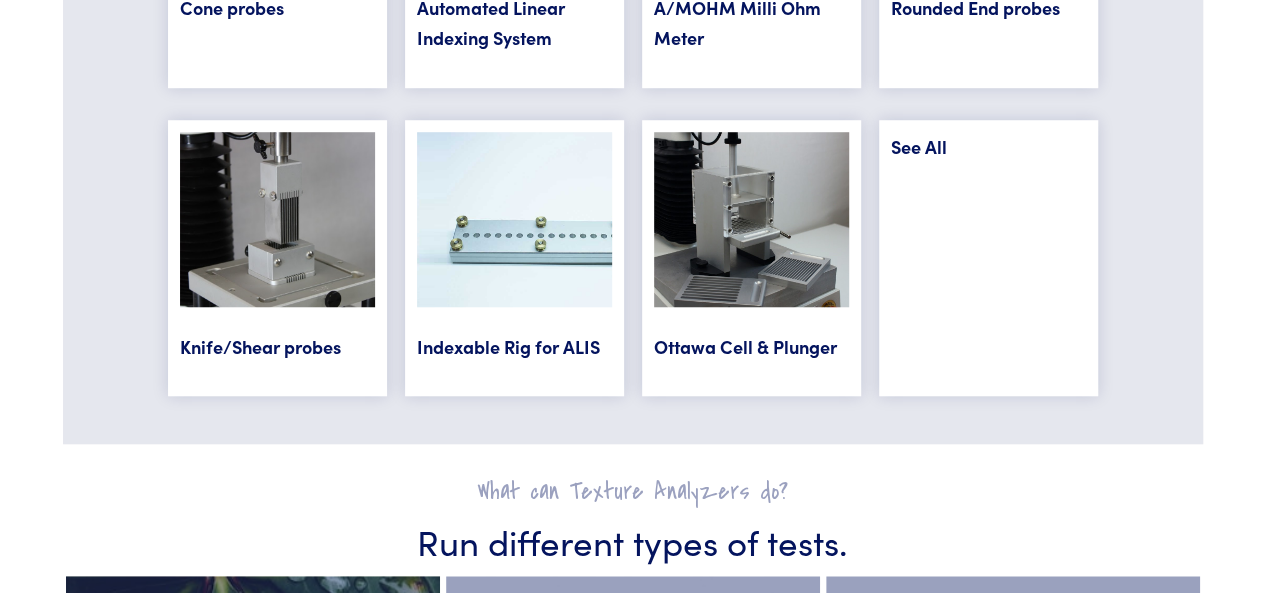 click on "See All" at bounding box center [919, 146] 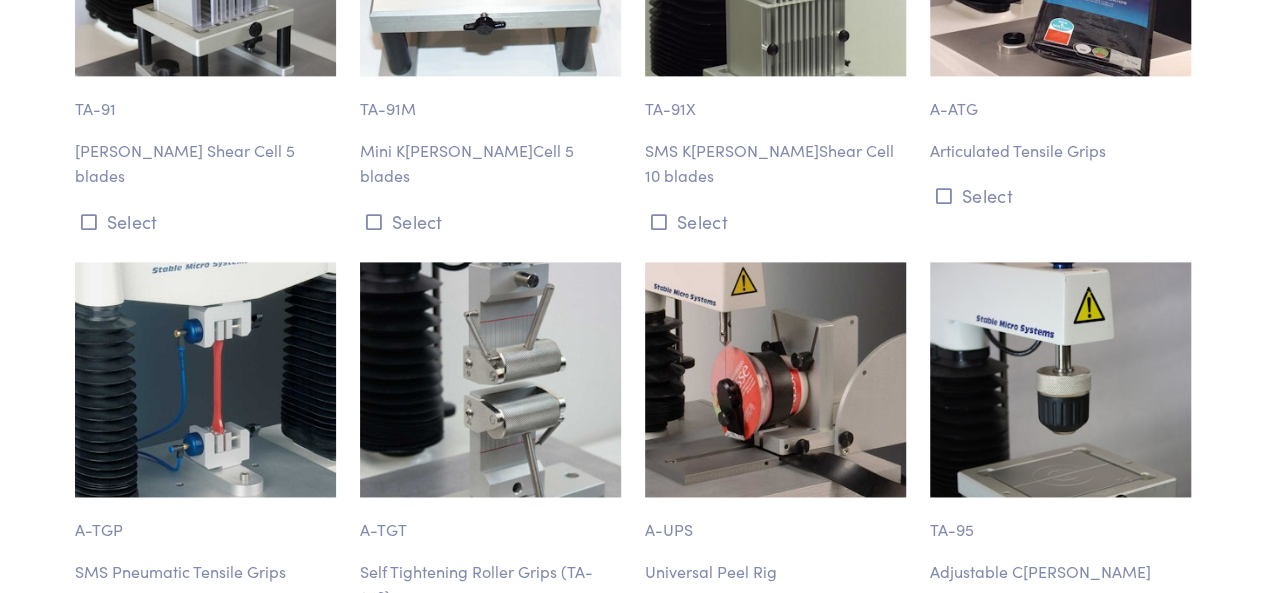 scroll, scrollTop: 9000, scrollLeft: 0, axis: vertical 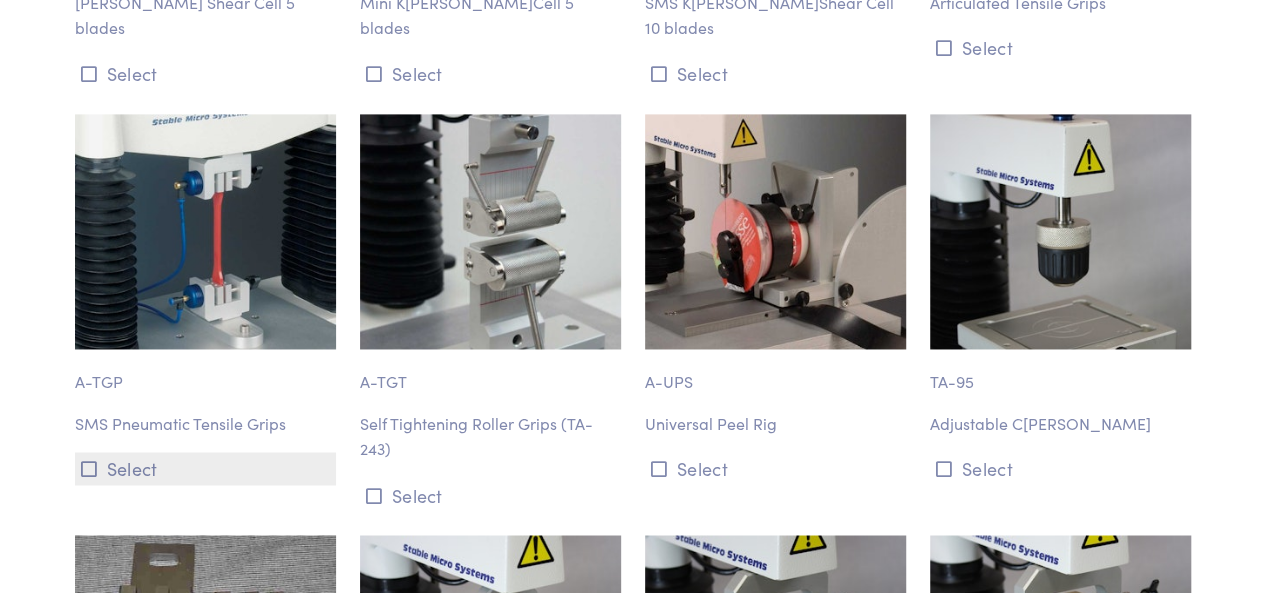click on "Select" at bounding box center [205, 468] 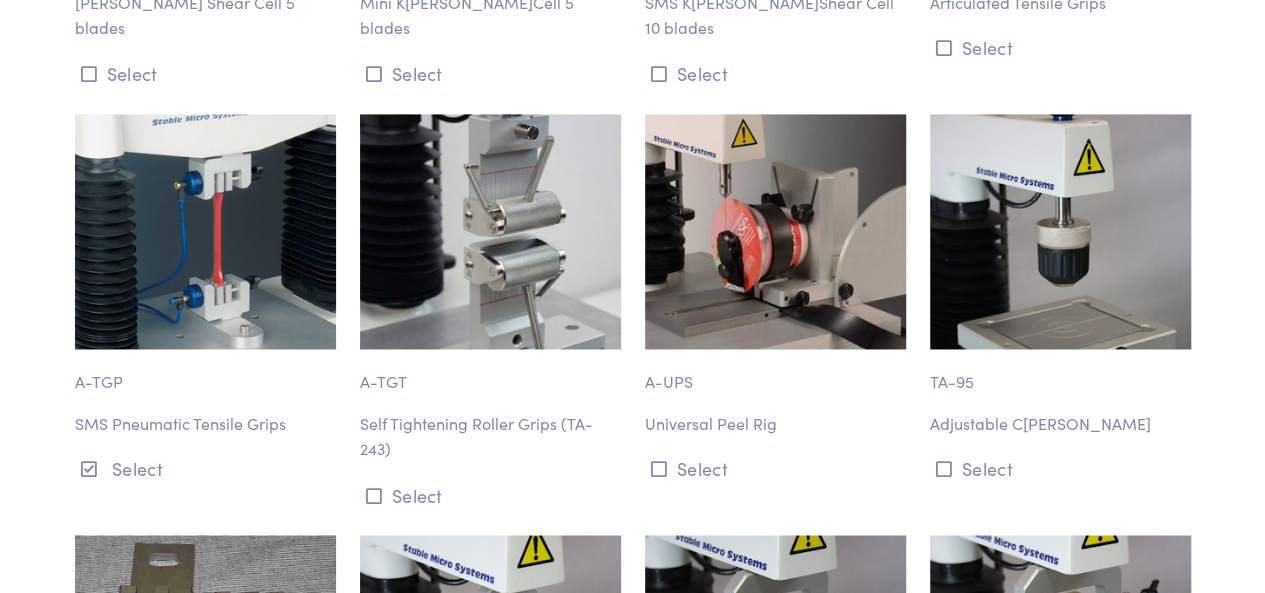 click at bounding box center (205, 231) 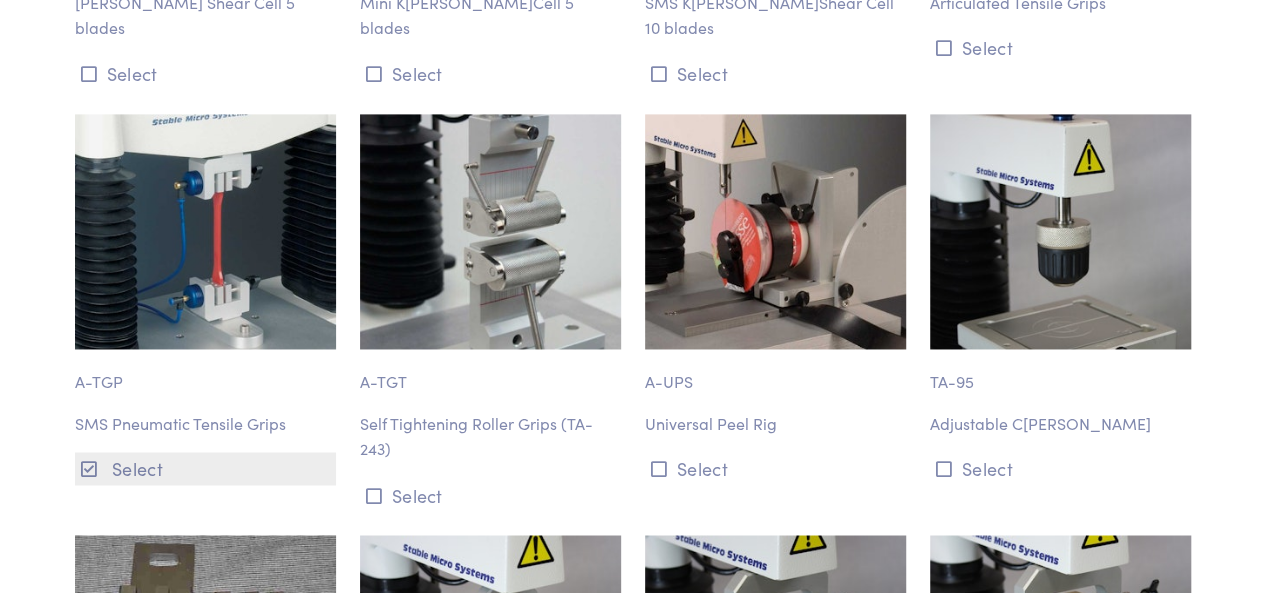 click on "Select" at bounding box center (205, 468) 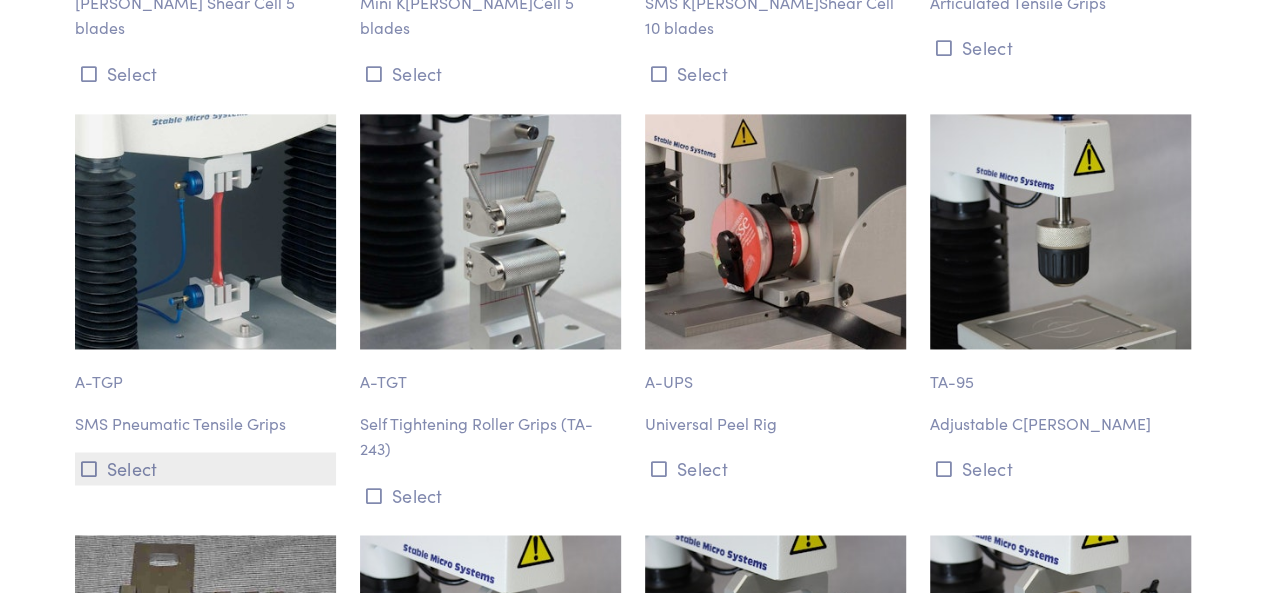 click on "Select" at bounding box center (205, 468) 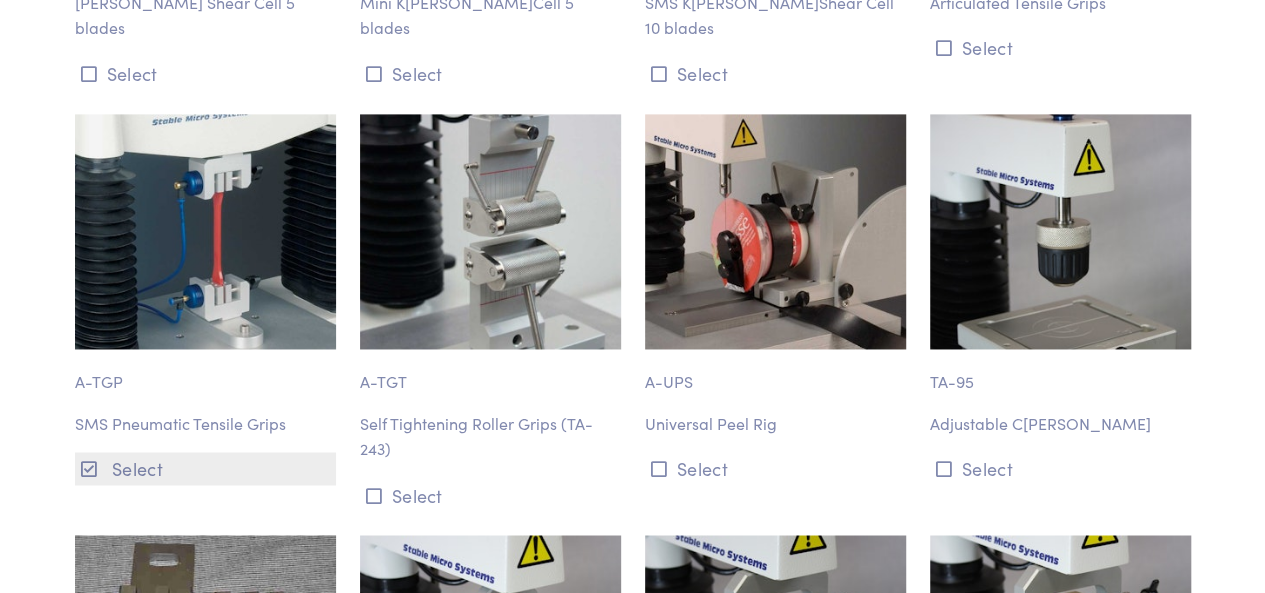 click on "Select" at bounding box center [205, 468] 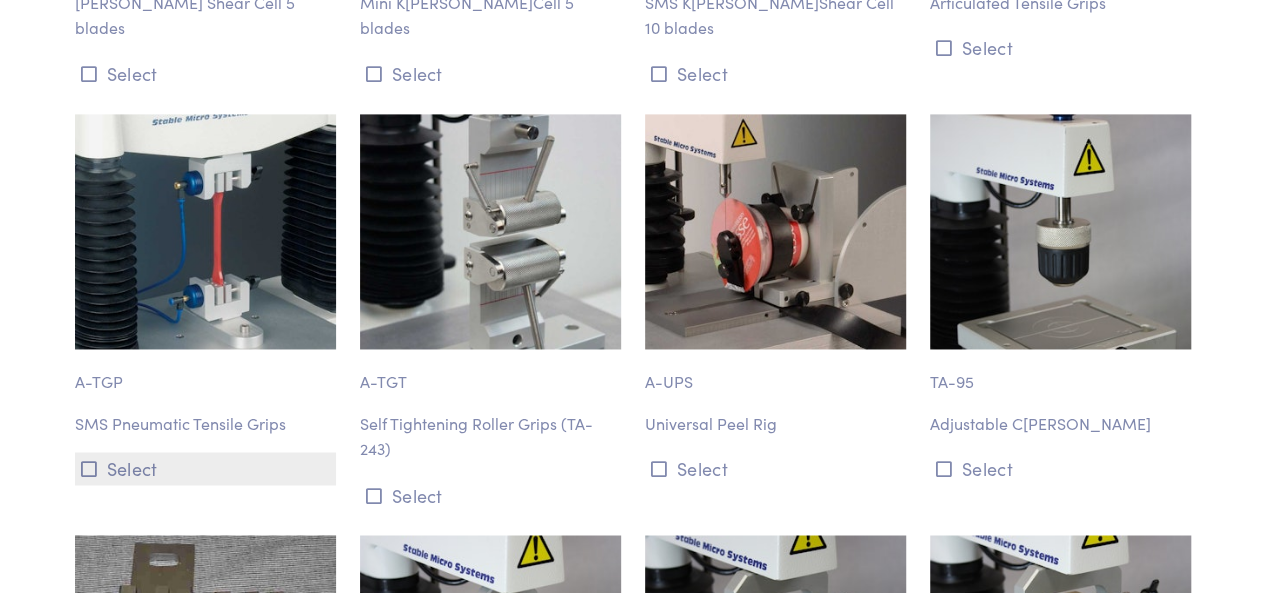 click on "Select" at bounding box center [205, 468] 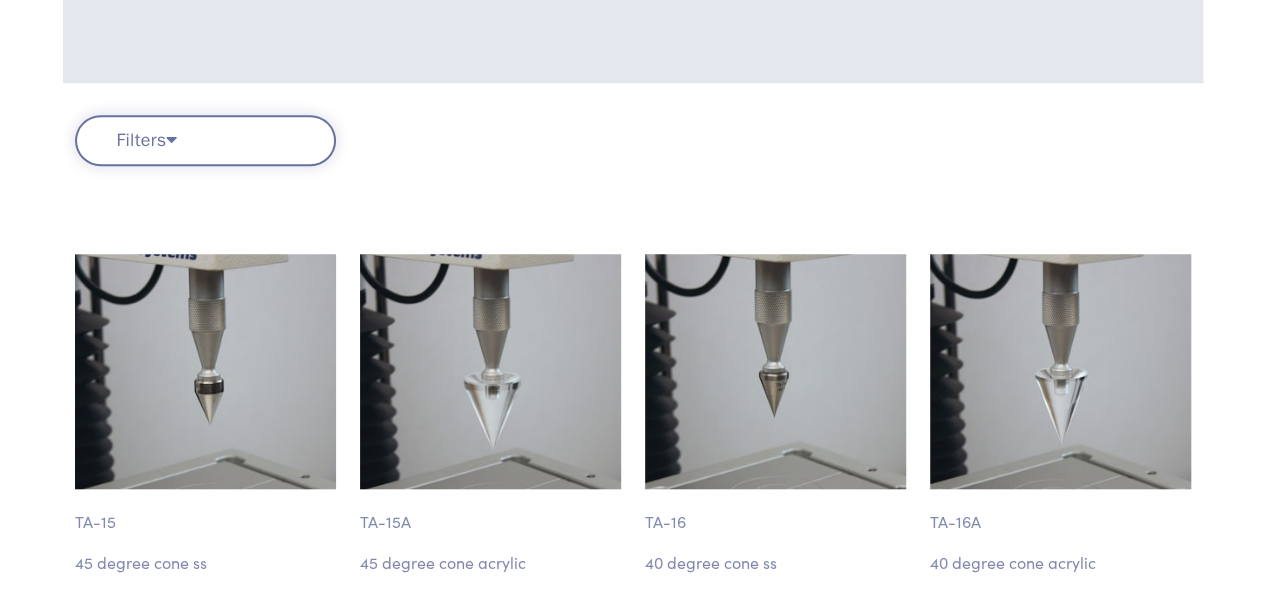 scroll, scrollTop: 0, scrollLeft: 0, axis: both 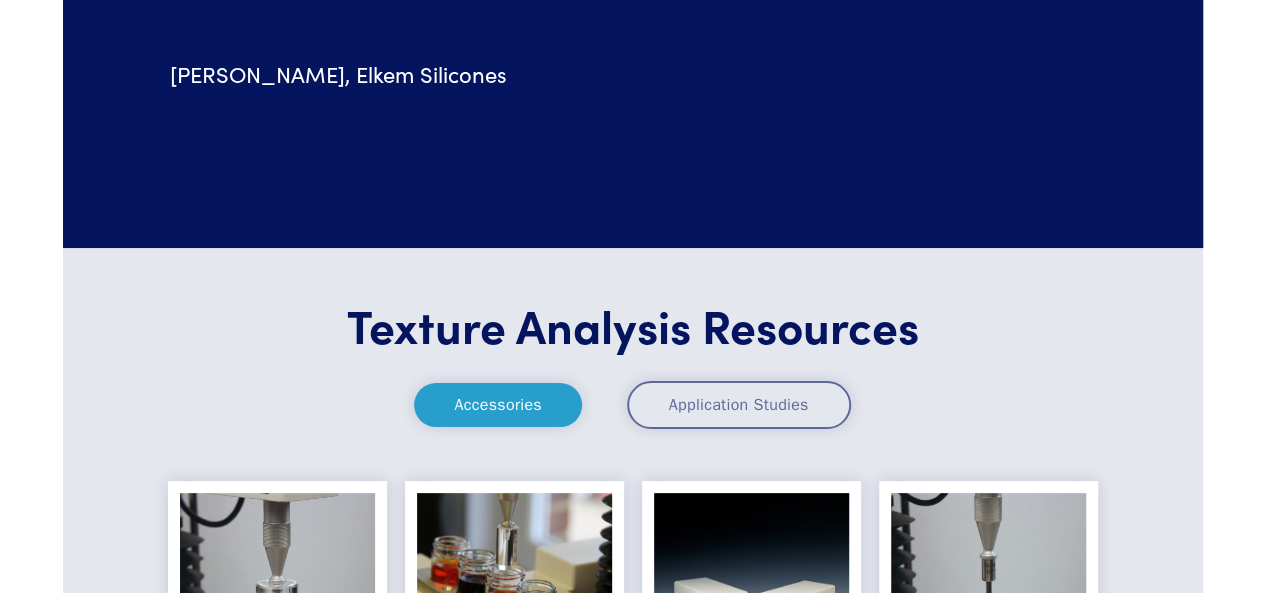 click on "Accessories" at bounding box center [497, 405] 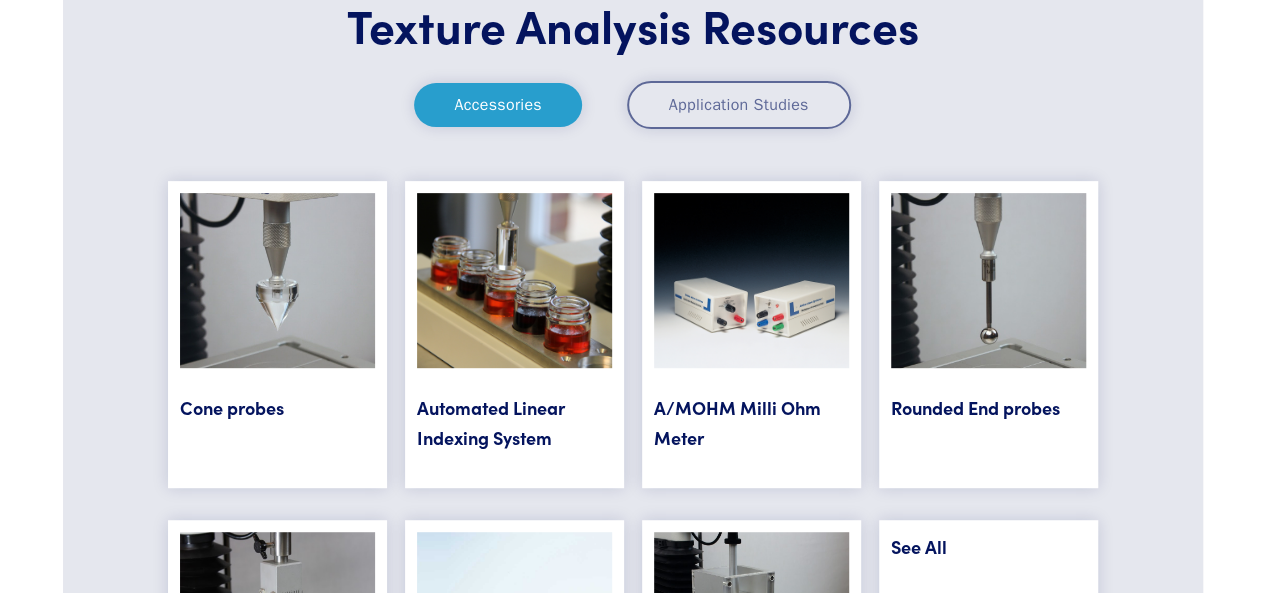 scroll, scrollTop: 7600, scrollLeft: 0, axis: vertical 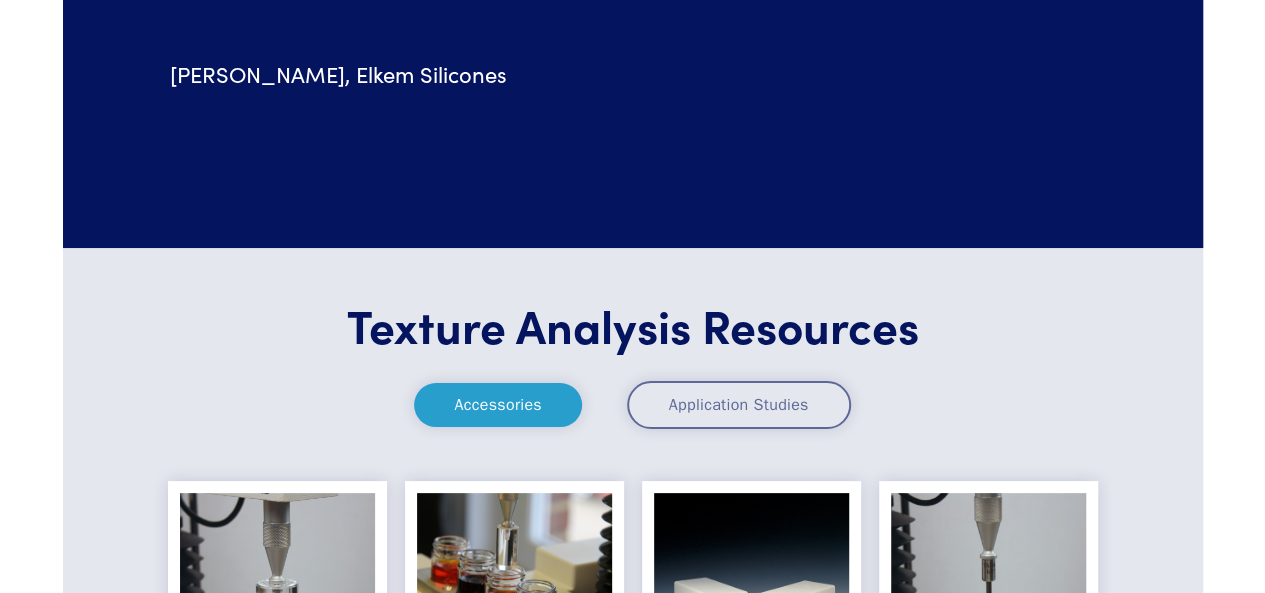 click on "Application Studies" at bounding box center (739, 405) 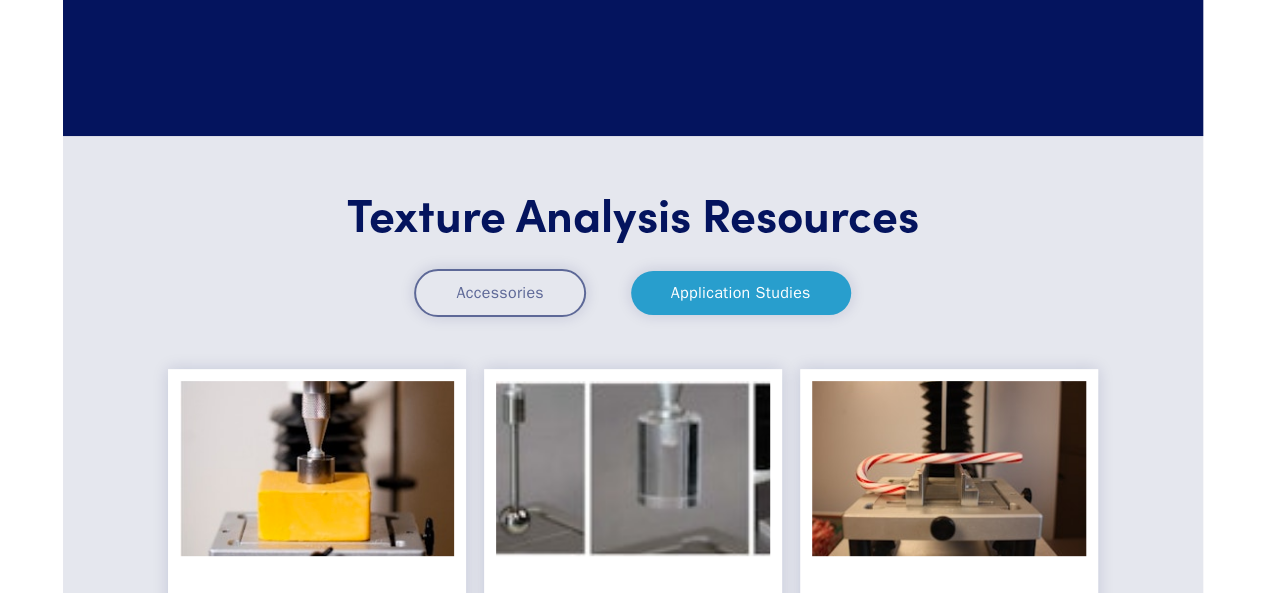 scroll, scrollTop: 7700, scrollLeft: 0, axis: vertical 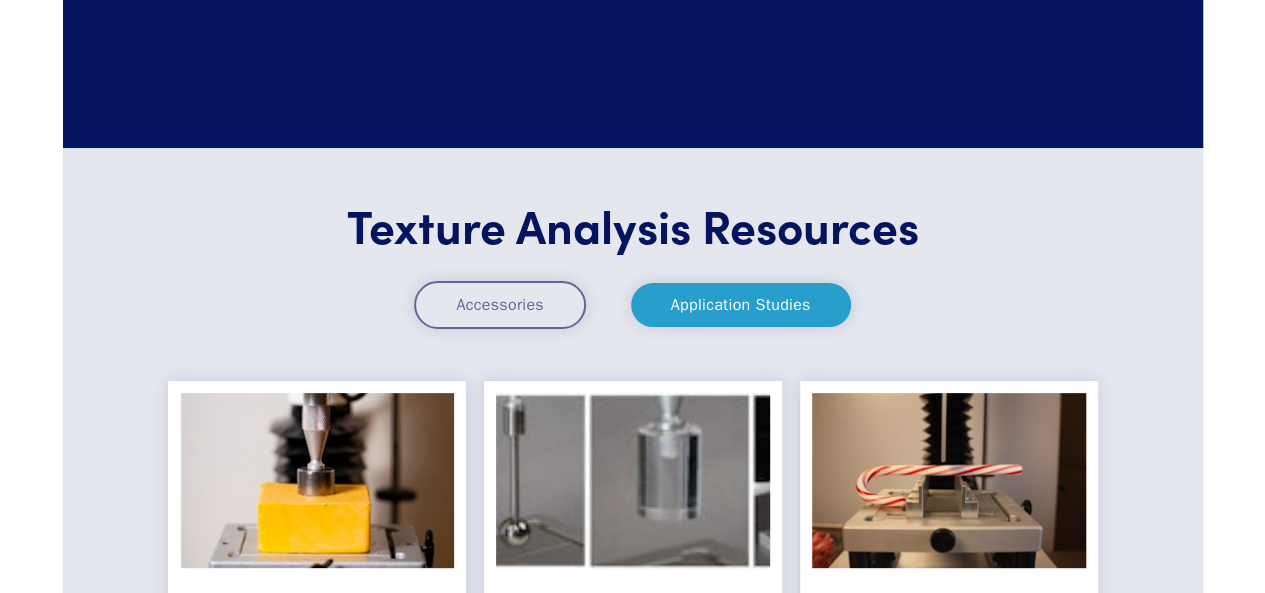 click on "Application Studies" at bounding box center [741, 305] 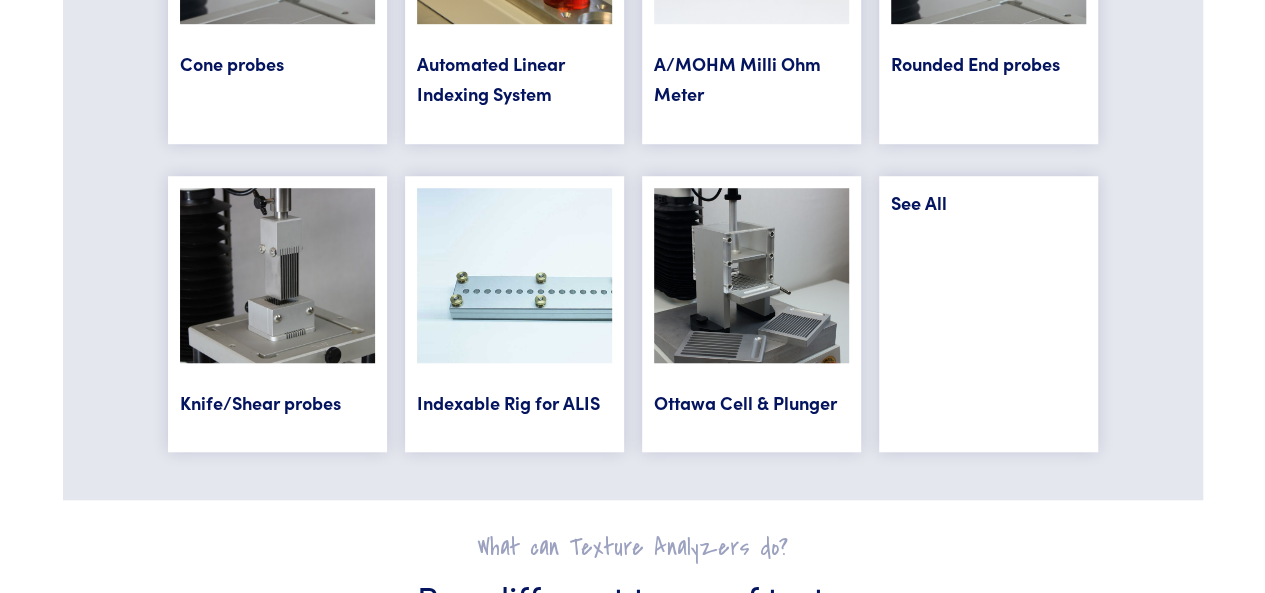 scroll, scrollTop: 8100, scrollLeft: 0, axis: vertical 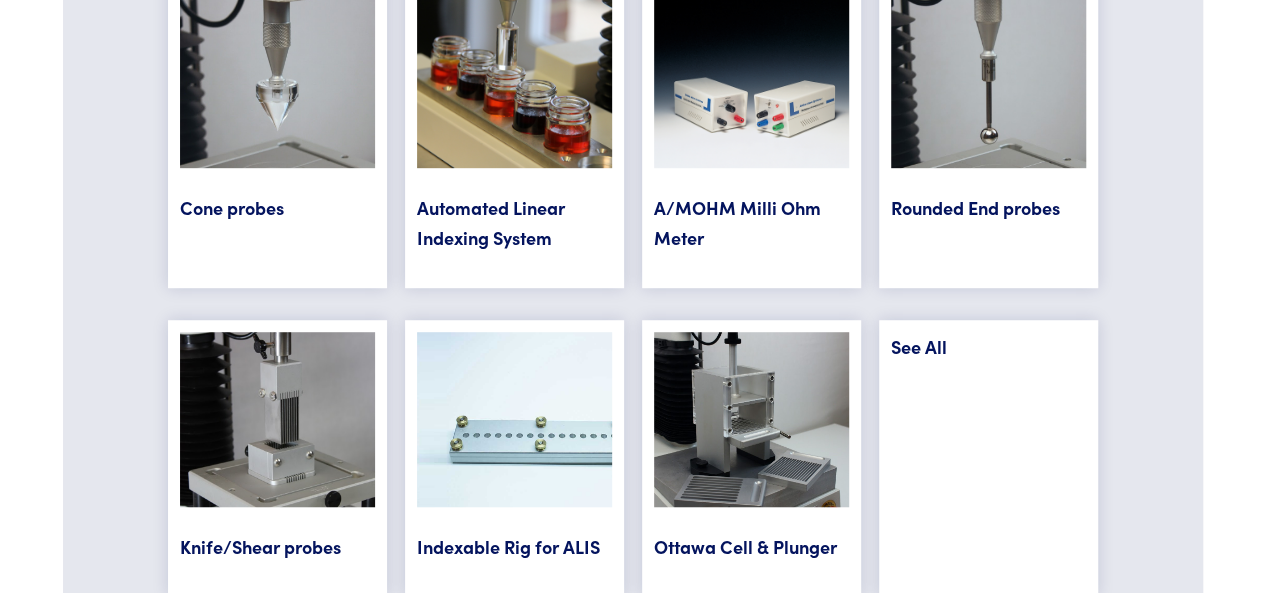 click on "See All" at bounding box center (919, 346) 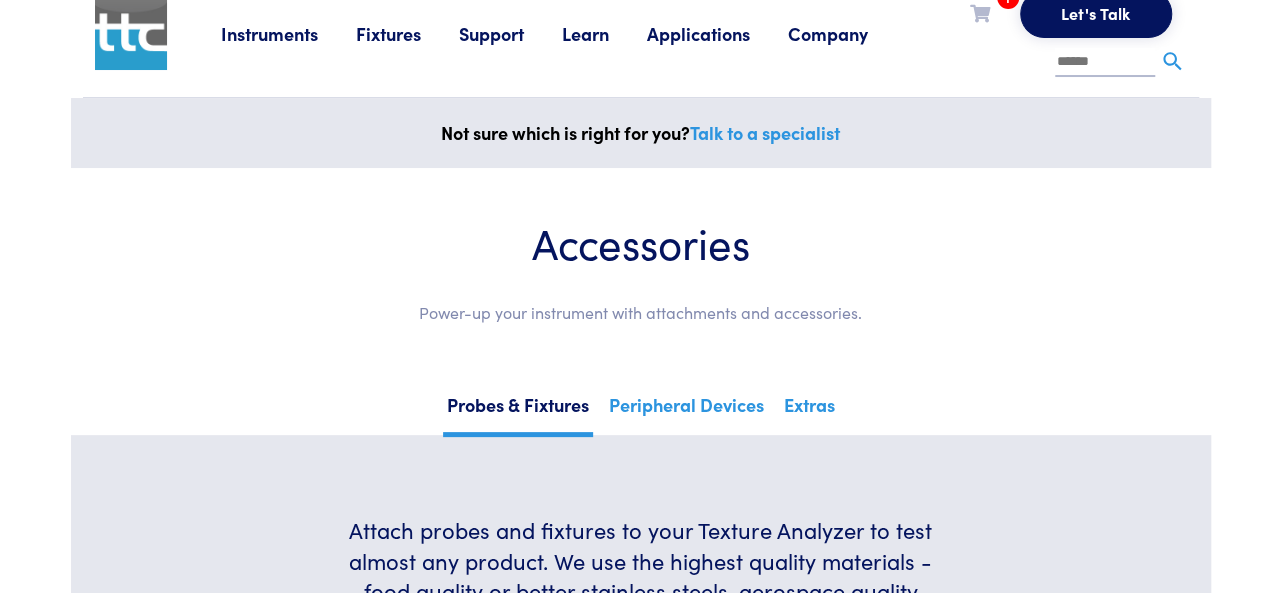 scroll, scrollTop: 0, scrollLeft: 0, axis: both 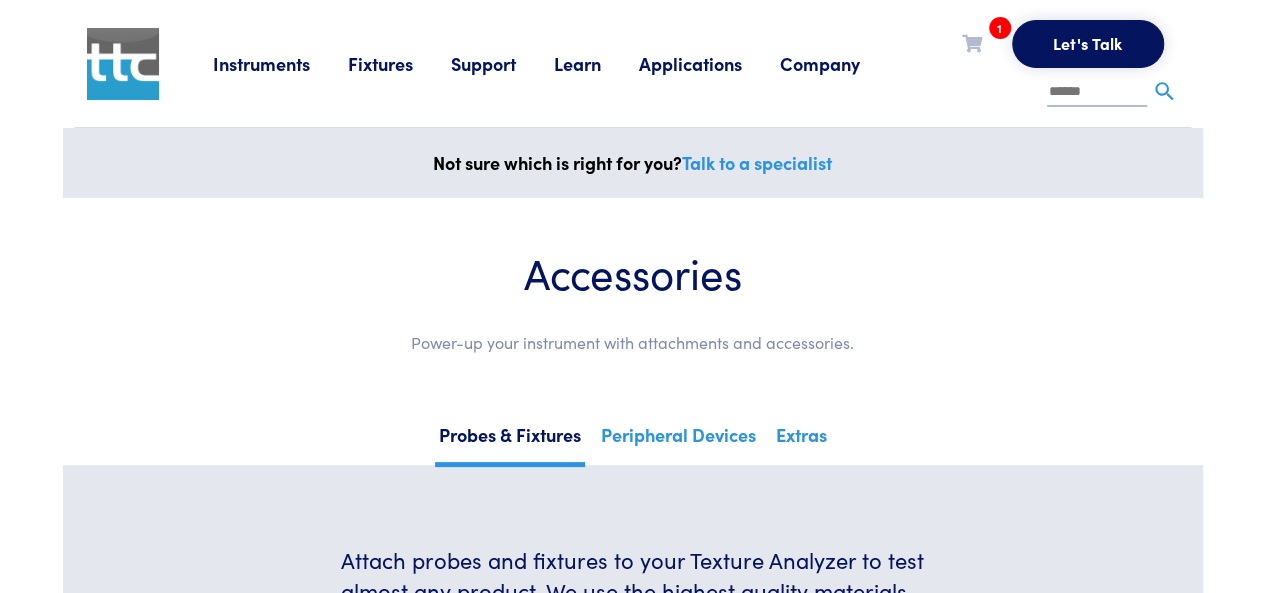 click at bounding box center (1097, 93) 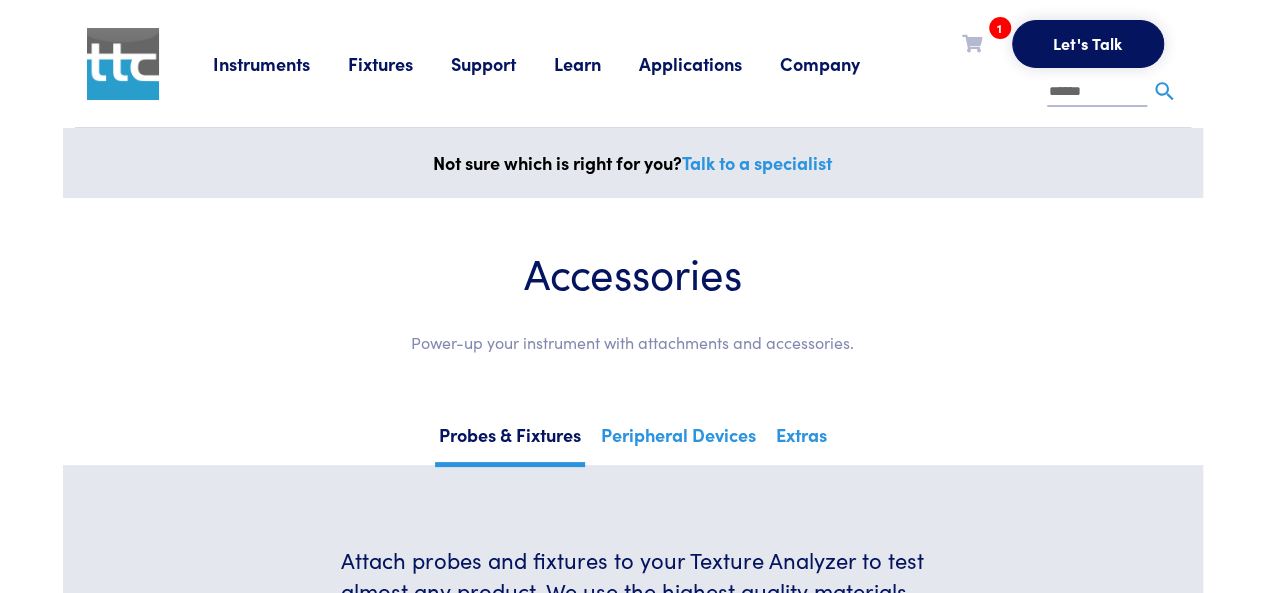 click at bounding box center (1164, 91) 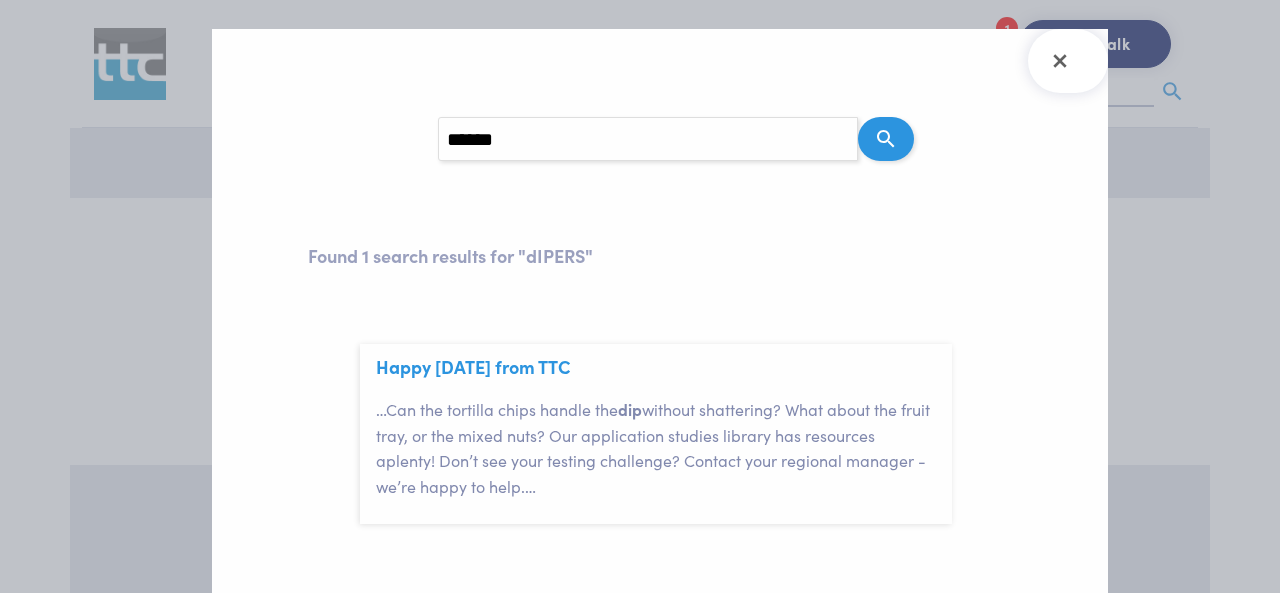 scroll, scrollTop: 0, scrollLeft: 0, axis: both 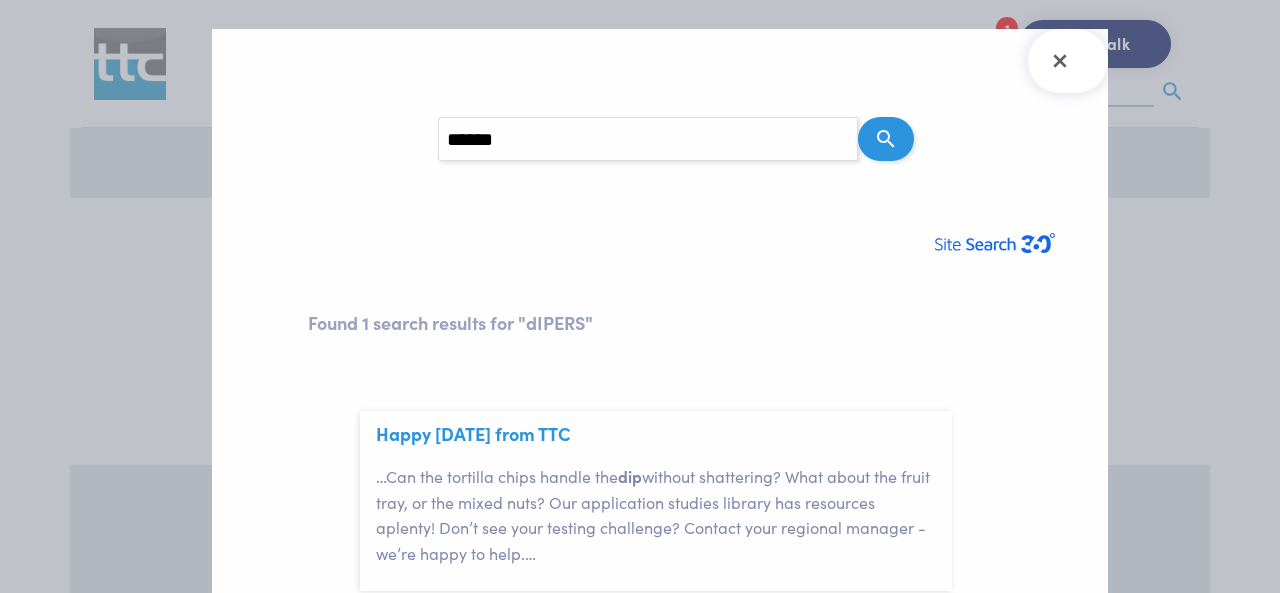 click on "******" at bounding box center (648, 139) 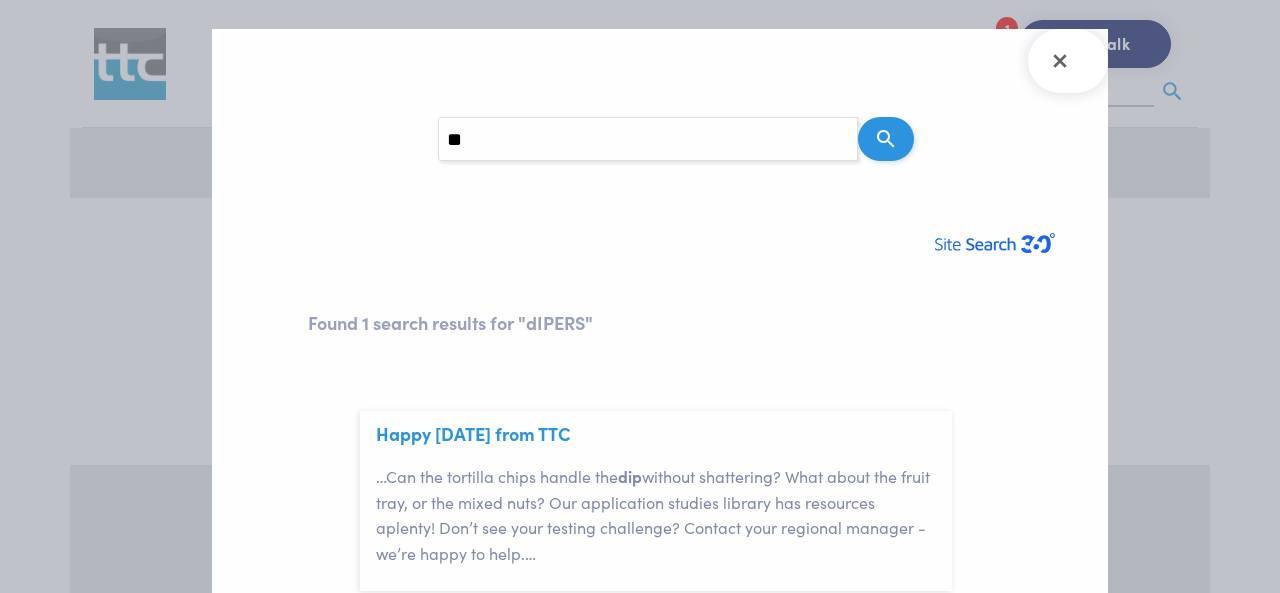 type on "*" 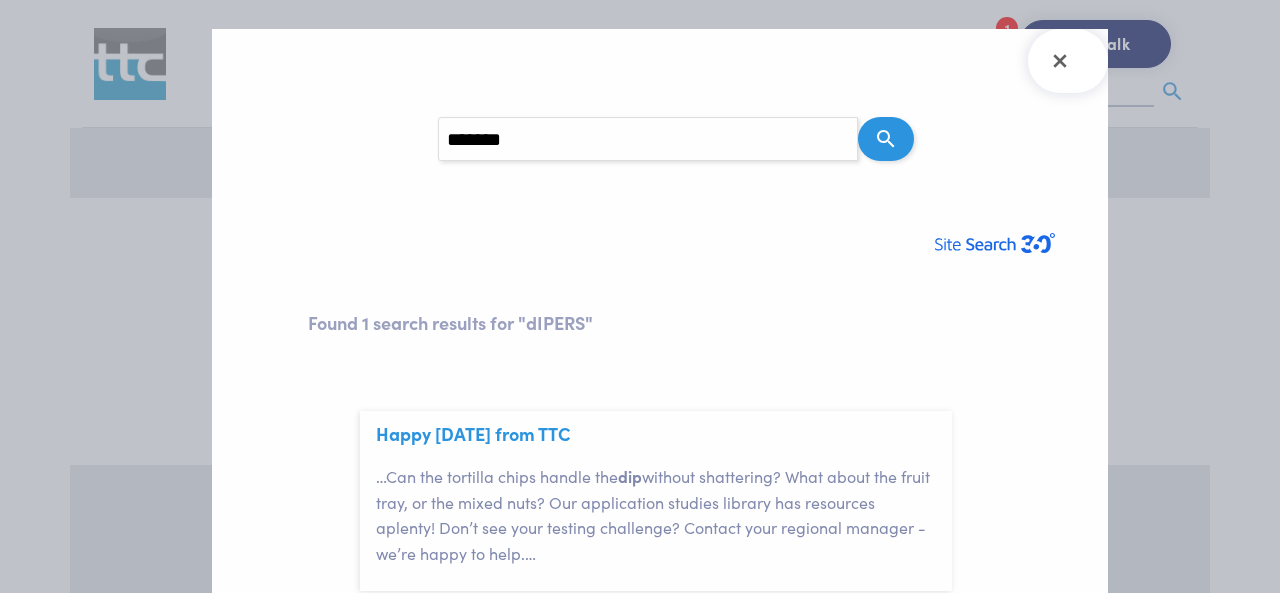 type on "*******" 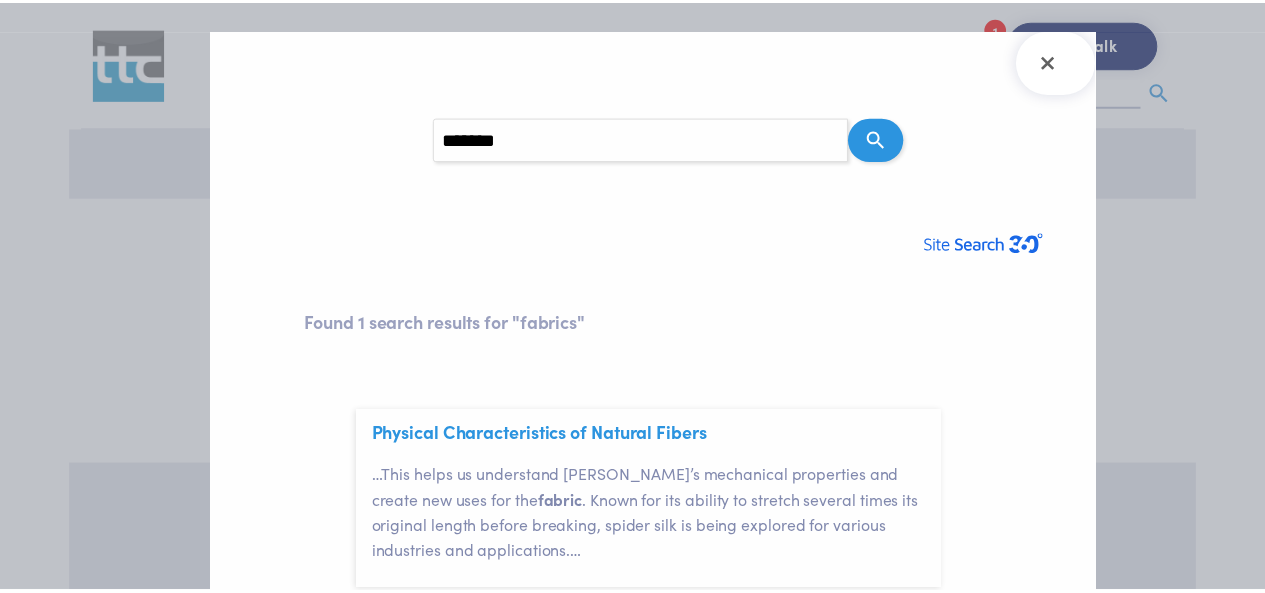 scroll, scrollTop: 67, scrollLeft: 0, axis: vertical 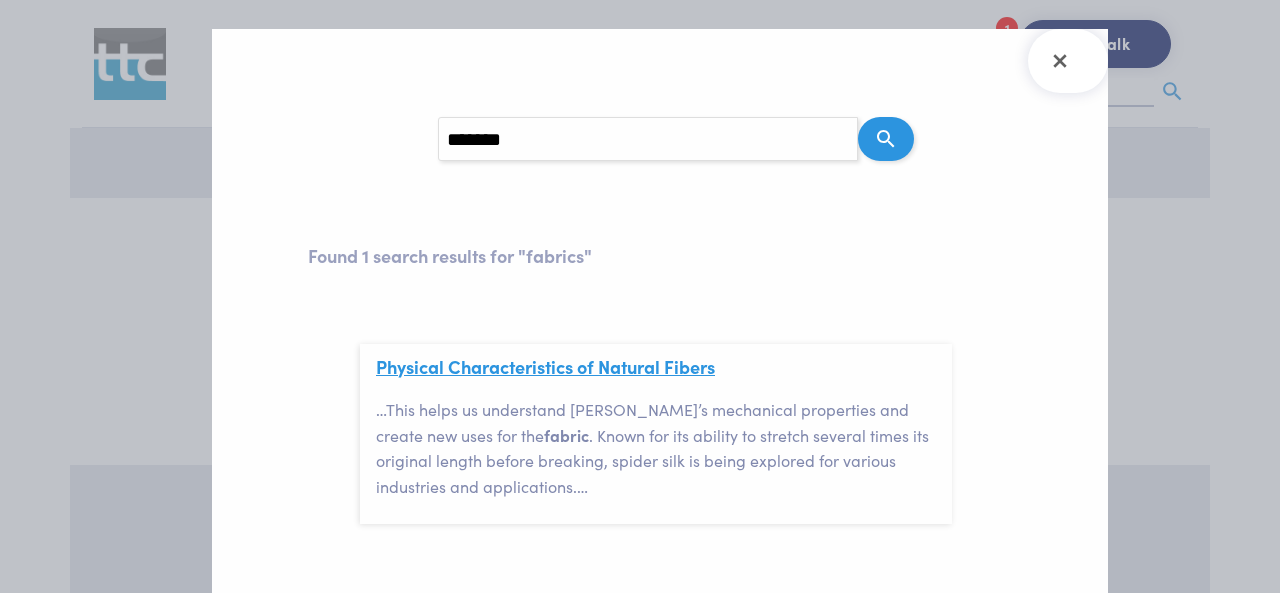 click on "Physical Characteristics of Natural Fibers" at bounding box center [545, 366] 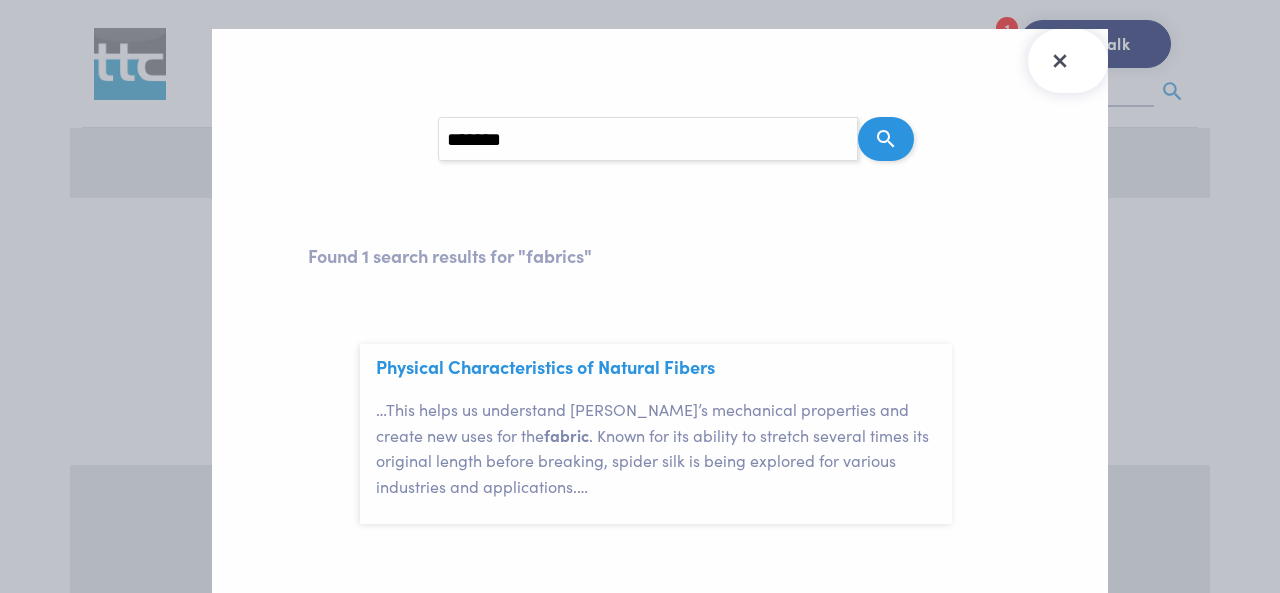 click 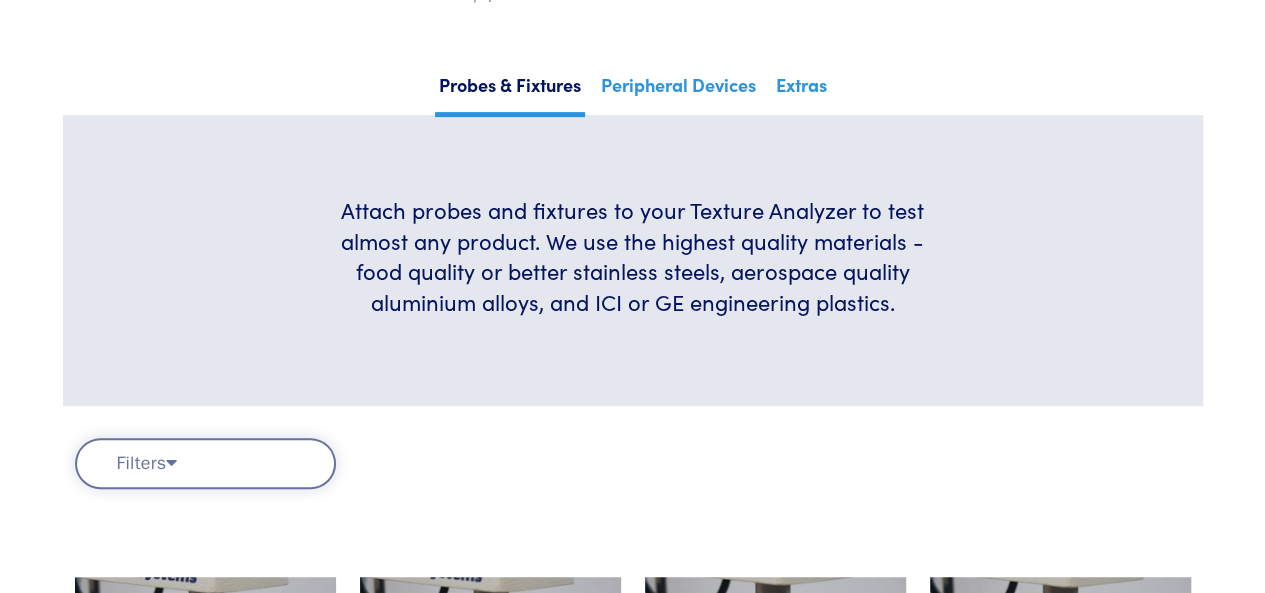 scroll, scrollTop: 400, scrollLeft: 0, axis: vertical 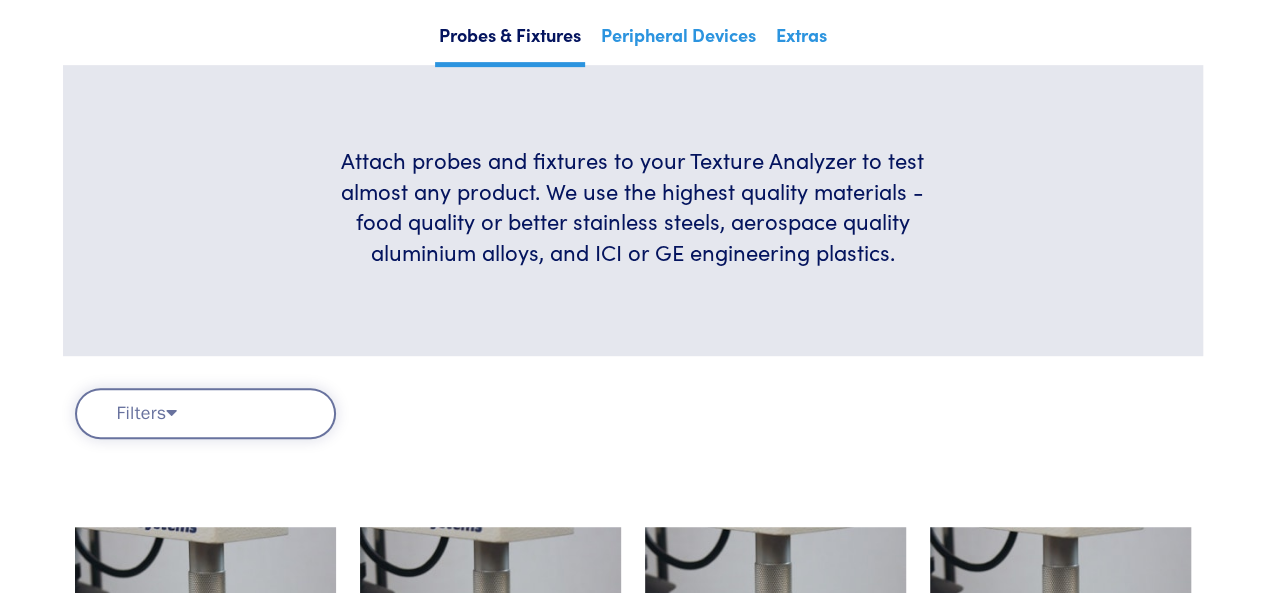 click at bounding box center (171, 412) 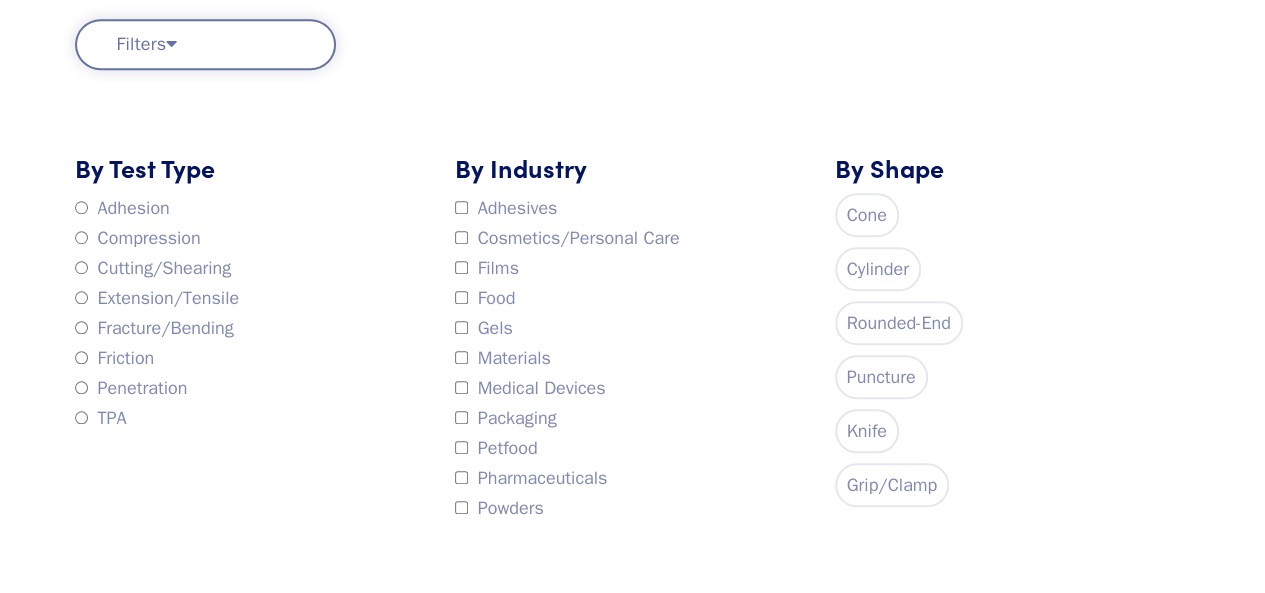 scroll, scrollTop: 800, scrollLeft: 0, axis: vertical 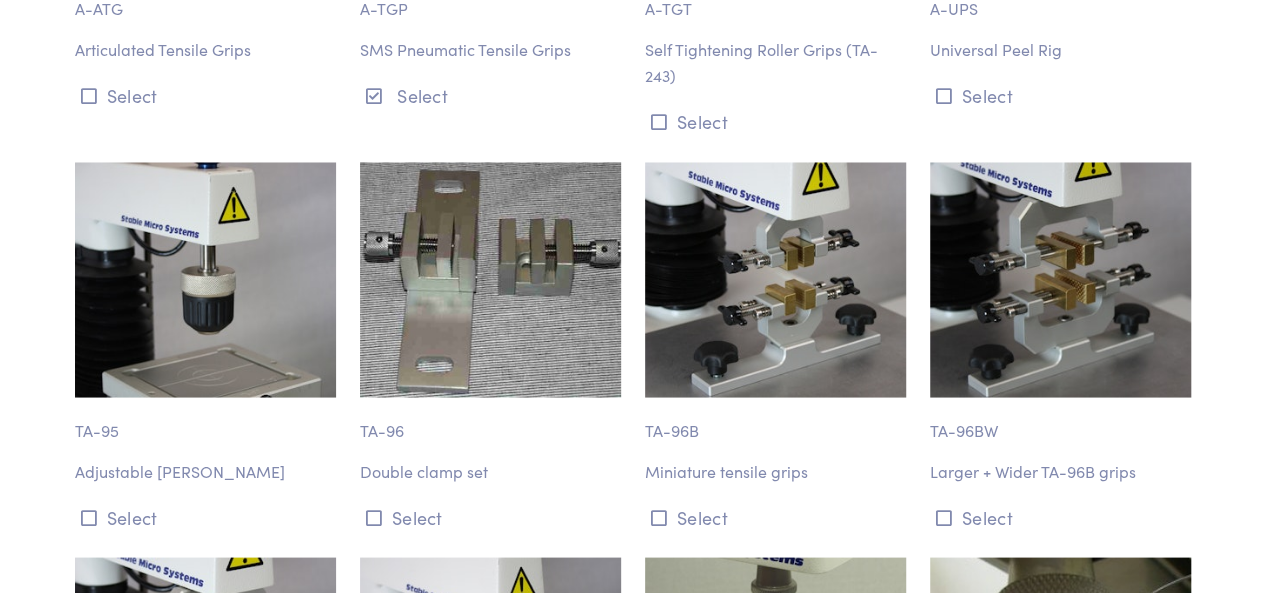 click at bounding box center (1060, 279) 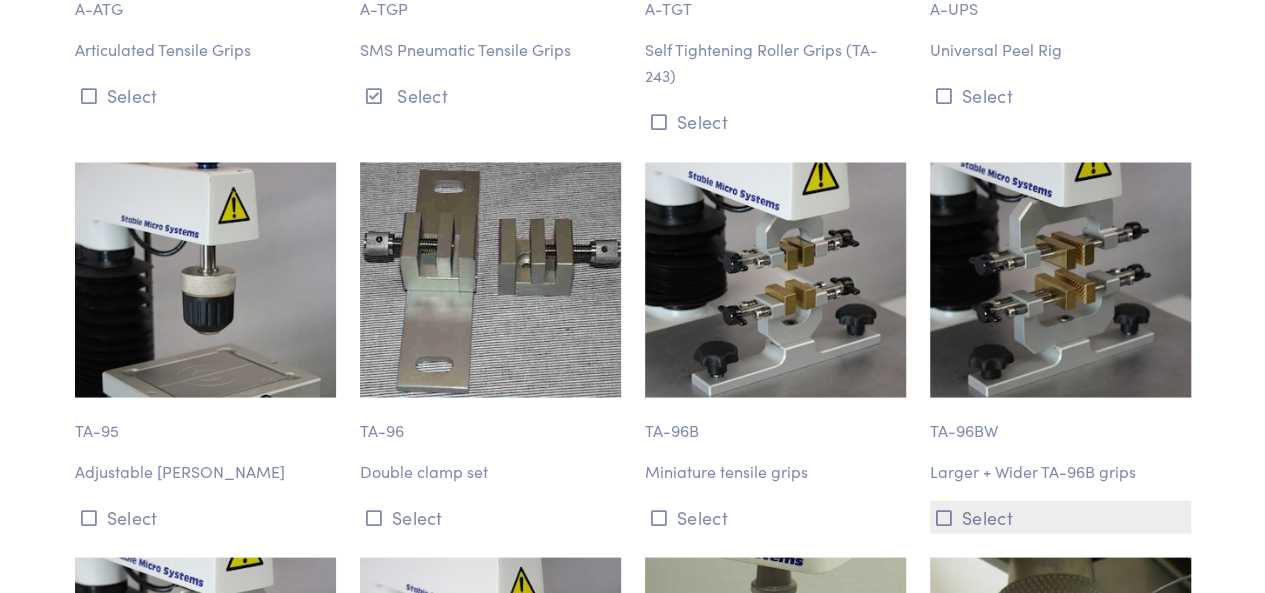 click on "Select" at bounding box center (1060, 516) 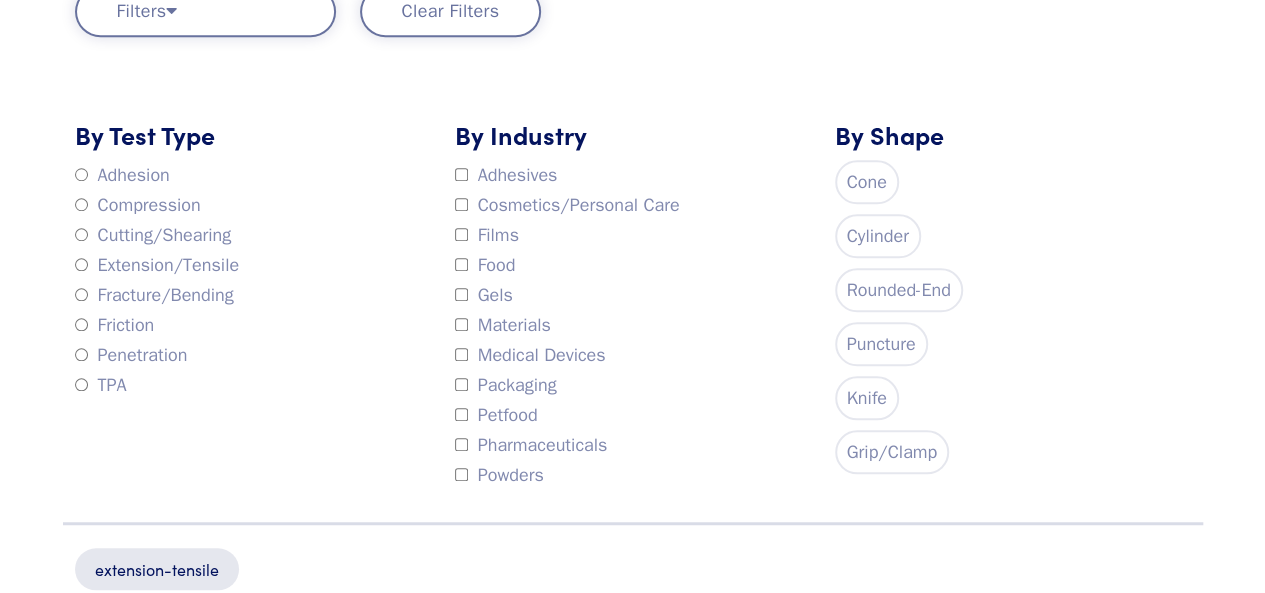 scroll, scrollTop: 800, scrollLeft: 0, axis: vertical 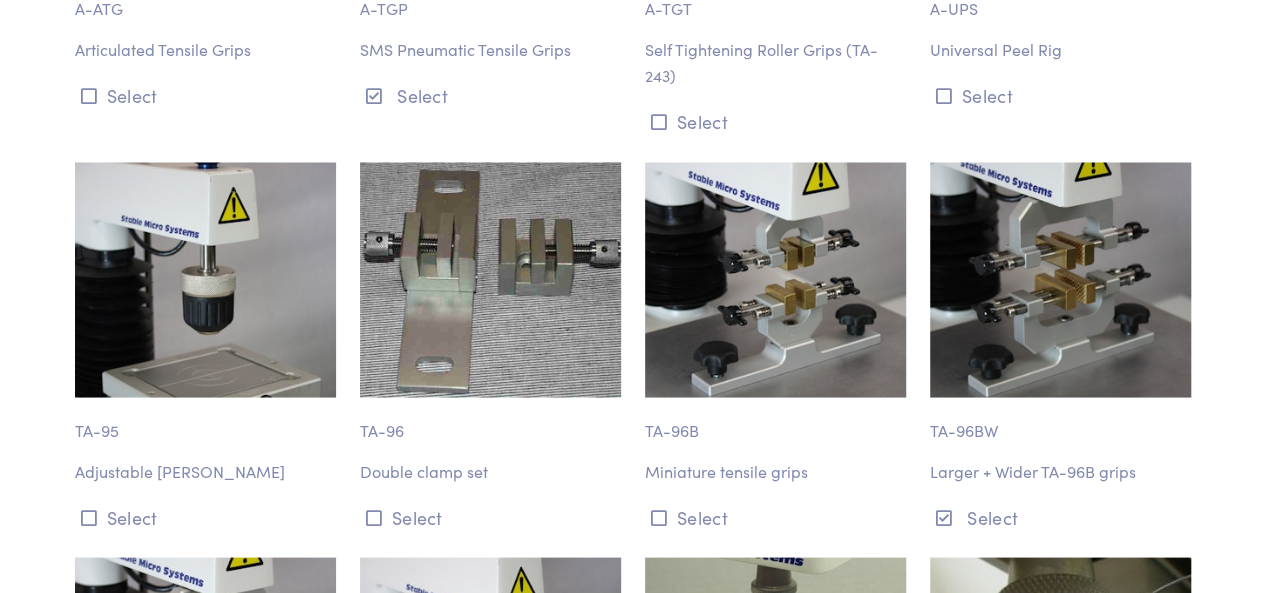 click on "TA-96BW" at bounding box center (1060, 420) 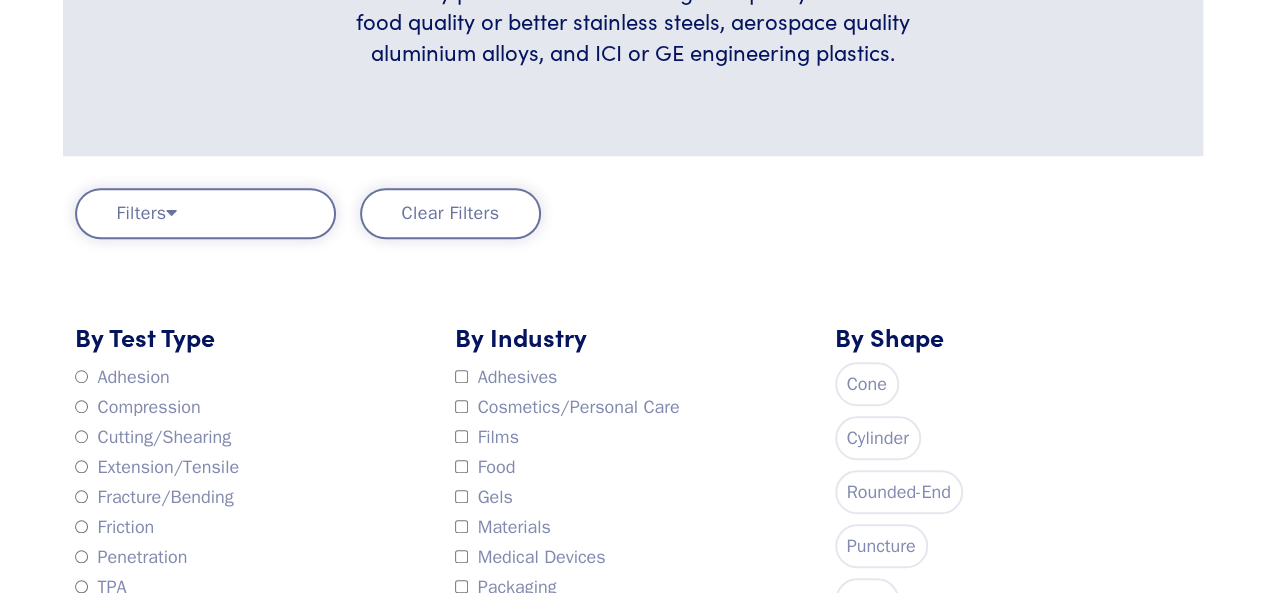 scroll, scrollTop: 800, scrollLeft: 0, axis: vertical 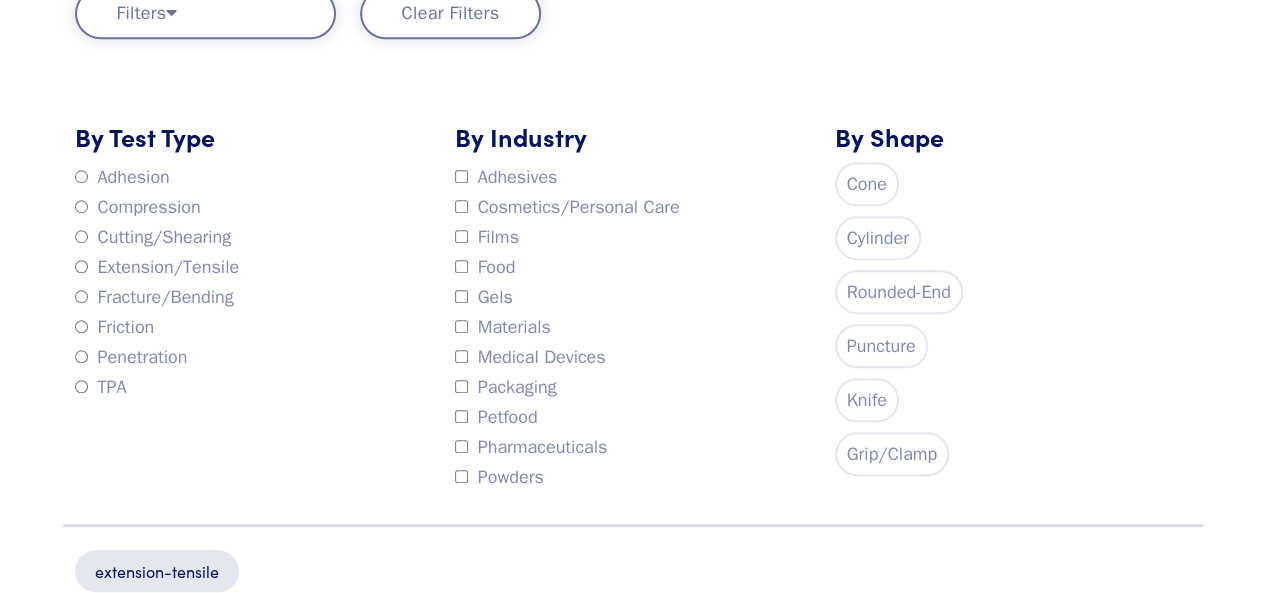 click on "Grip/Clamp" at bounding box center (892, 454) 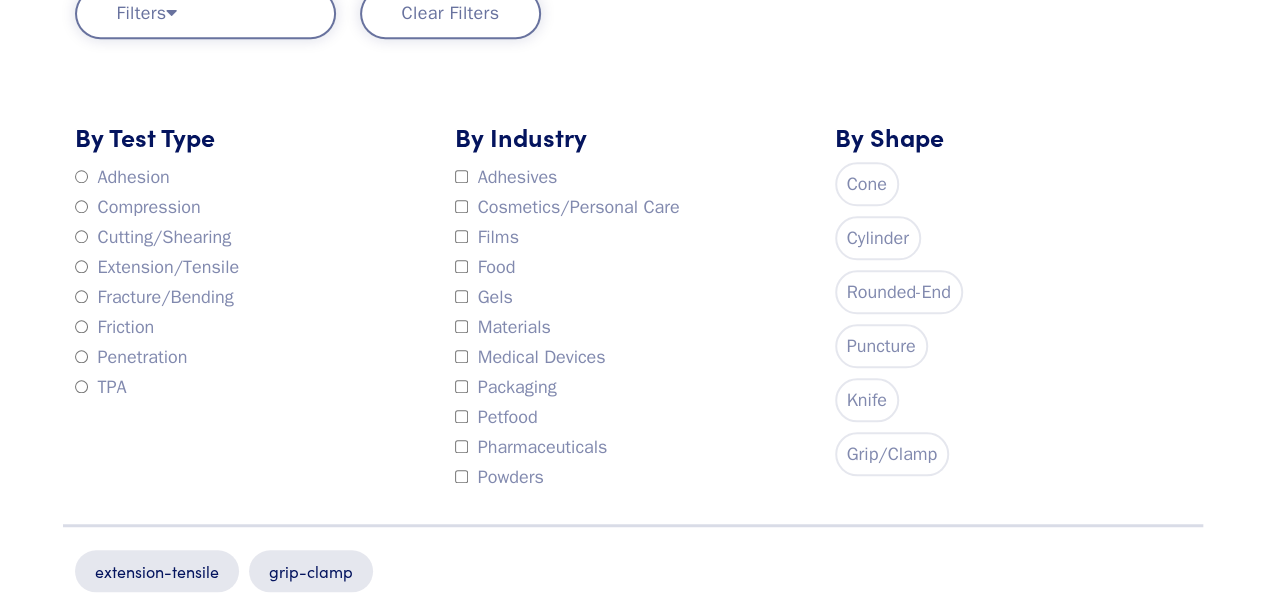 click on "By Shape
Cone
Cylinder
Rounded-End
Puncture
Knife
Grip/Clamp" at bounding box center (1013, 305) 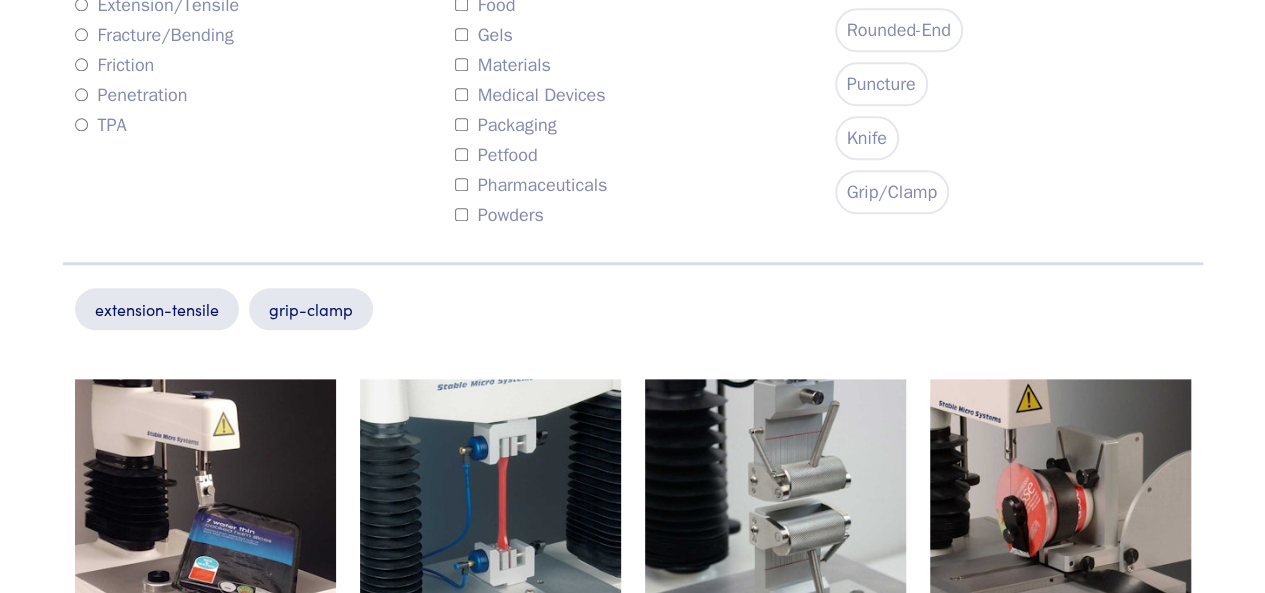 scroll, scrollTop: 1100, scrollLeft: 0, axis: vertical 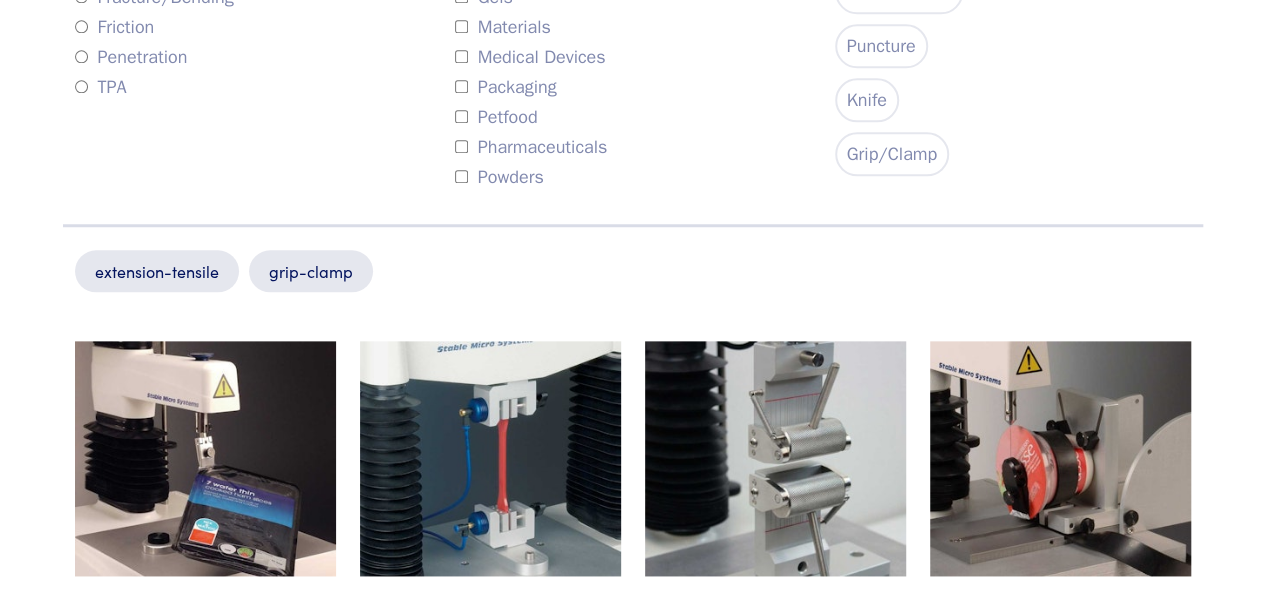 click on "grip-clamp" at bounding box center (311, 271) 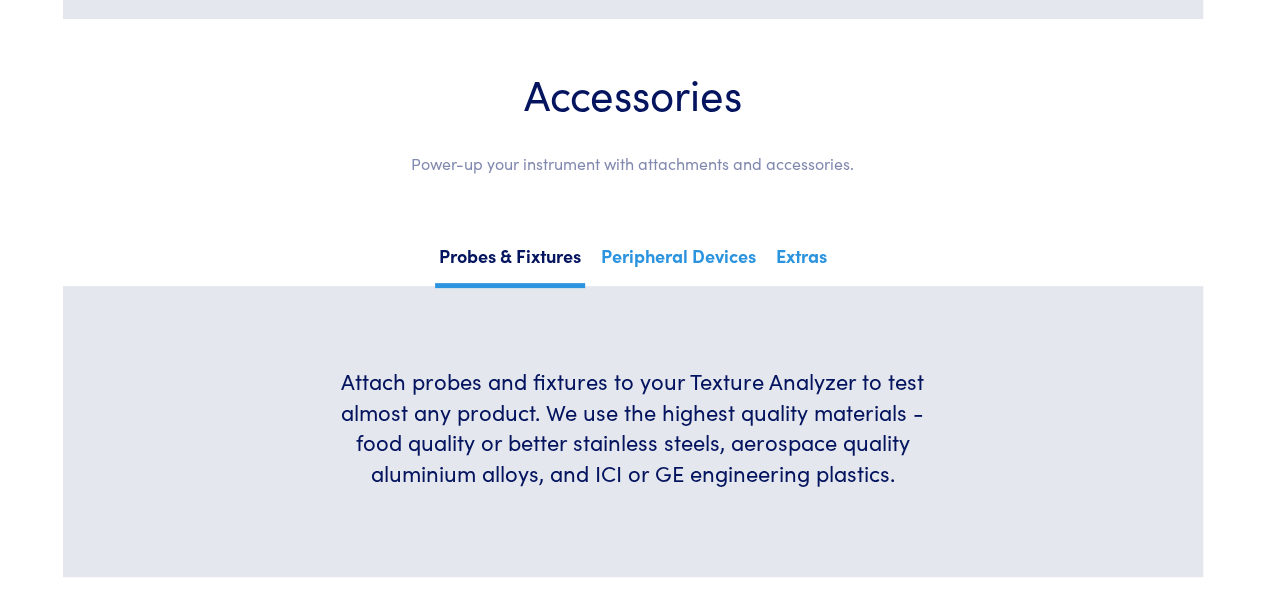scroll, scrollTop: 0, scrollLeft: 0, axis: both 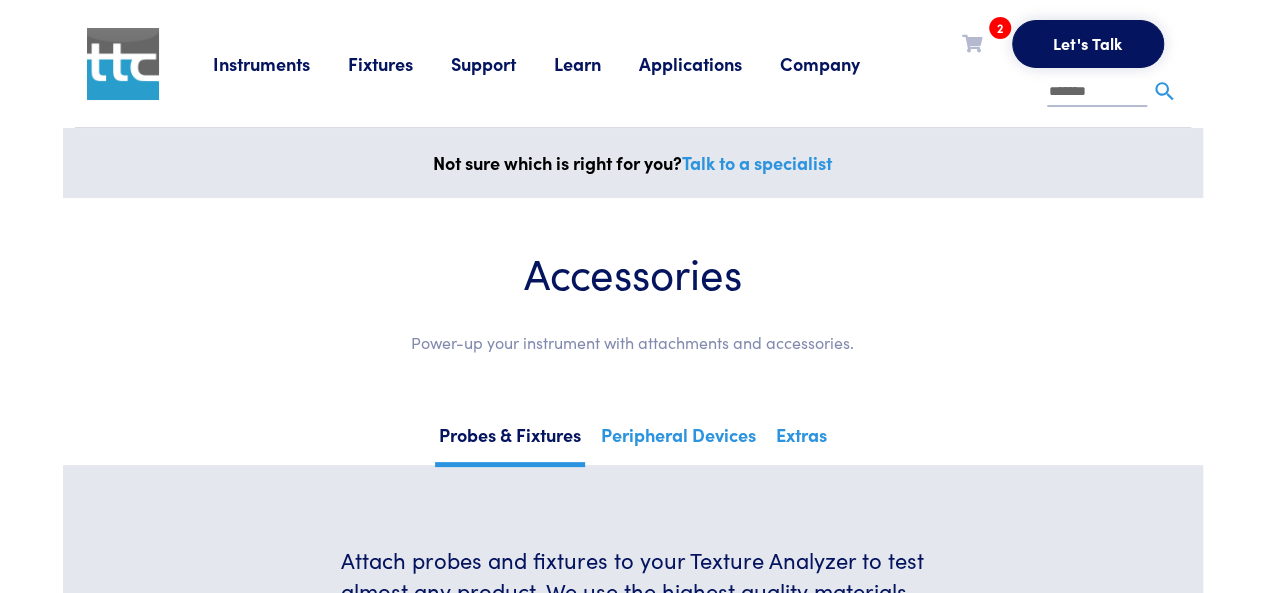 type 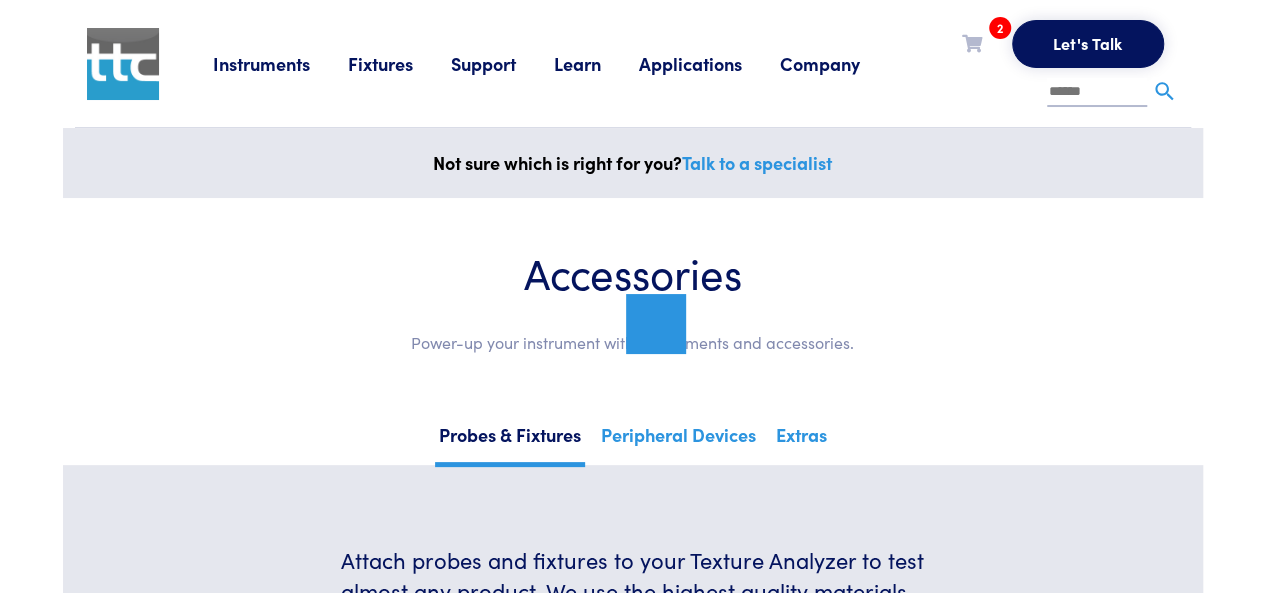 type on "******" 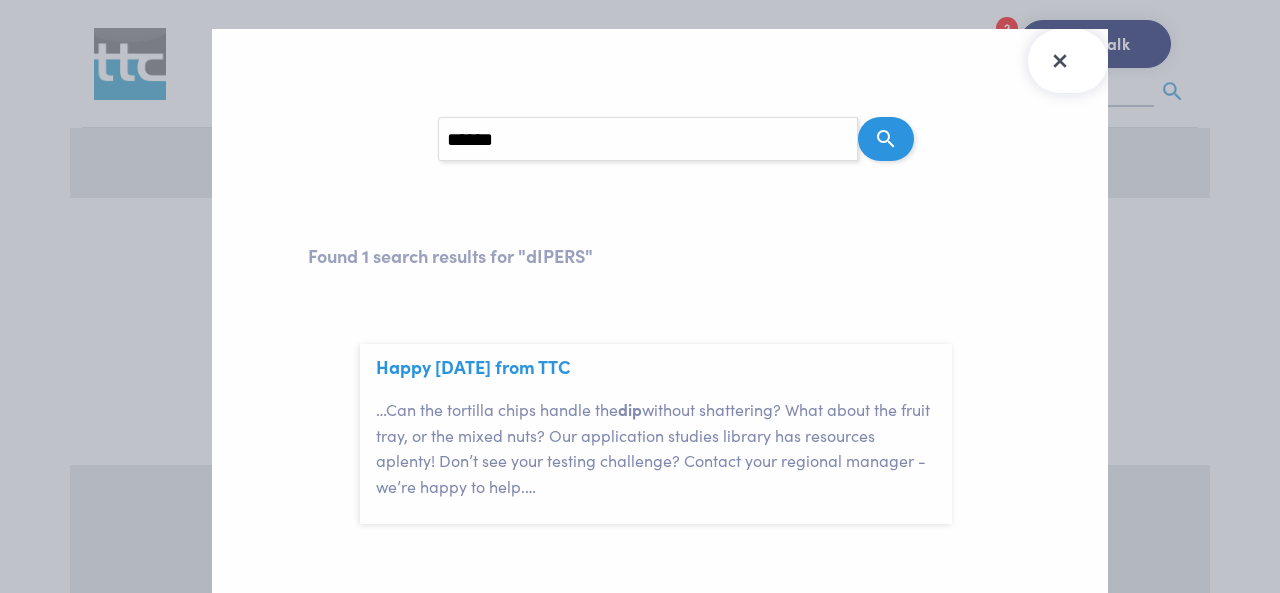 click 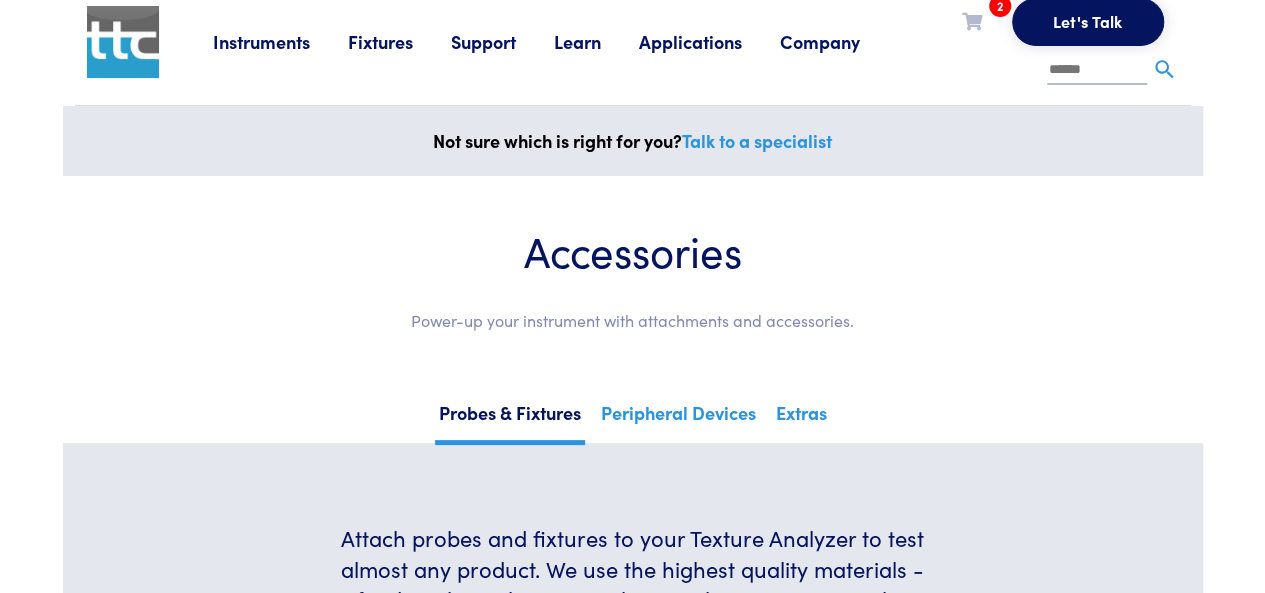 scroll, scrollTop: 0, scrollLeft: 0, axis: both 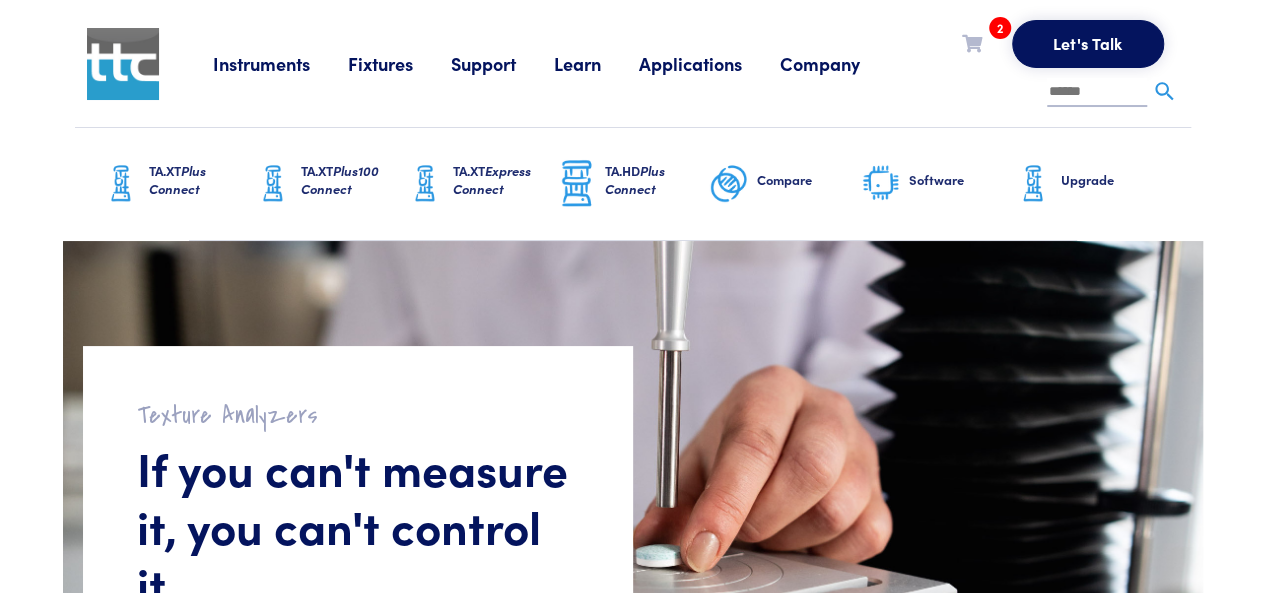 click on "Fixtures" at bounding box center (399, 63) 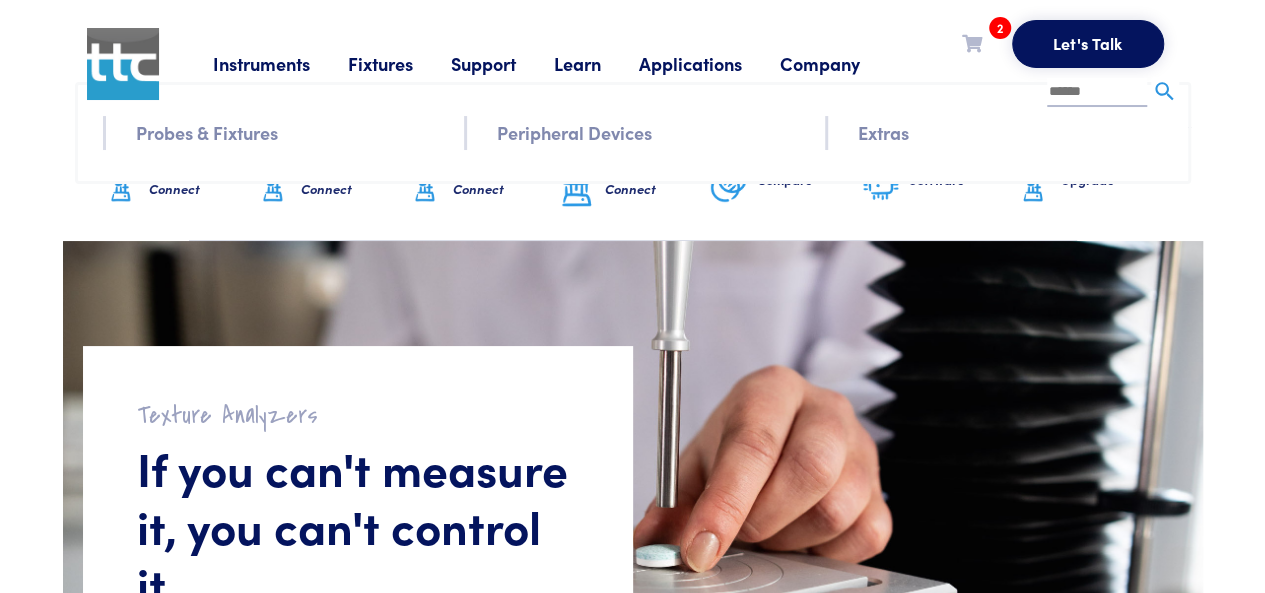 click on "Probes & Fixtures" at bounding box center [207, 132] 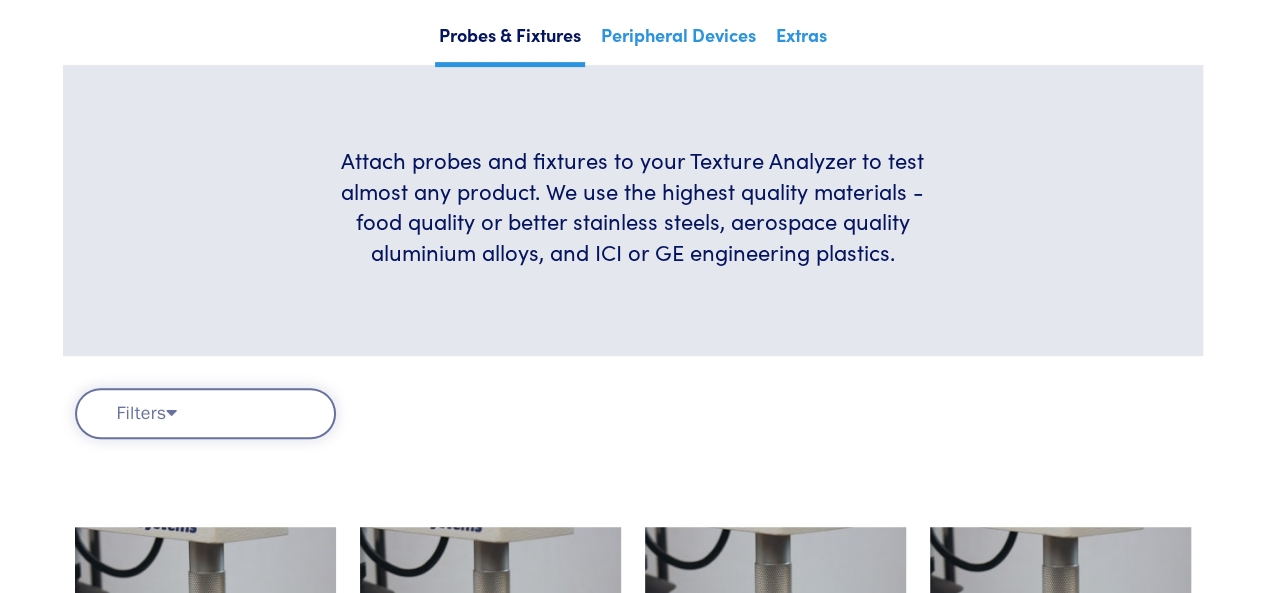 scroll, scrollTop: 700, scrollLeft: 0, axis: vertical 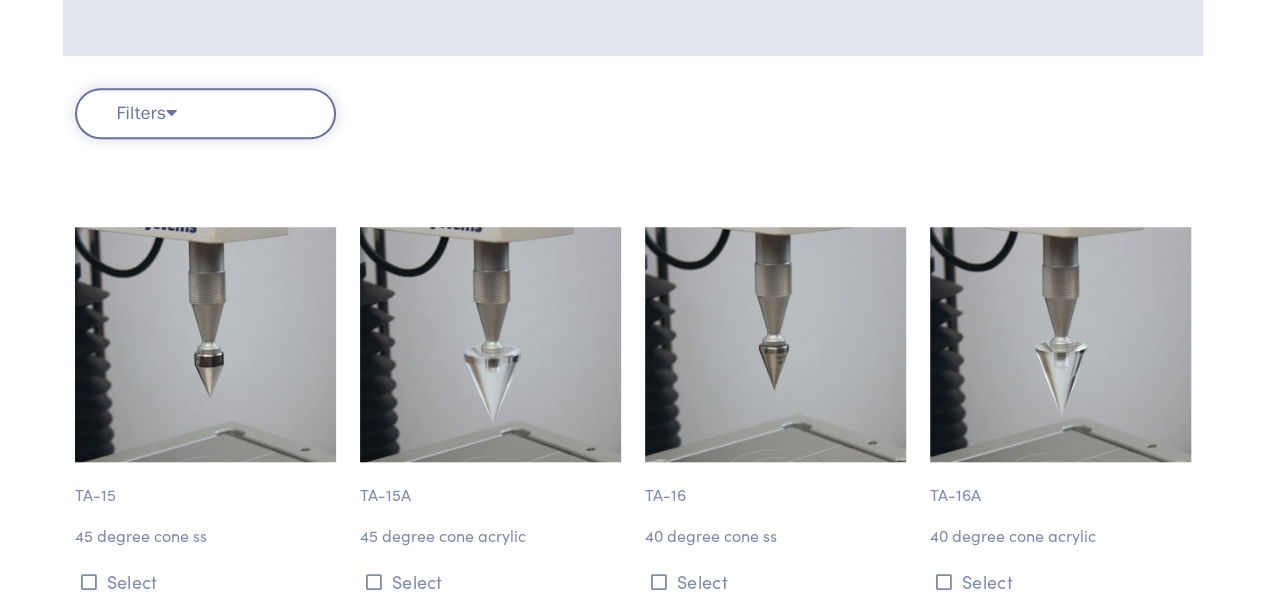 click at bounding box center [171, 112] 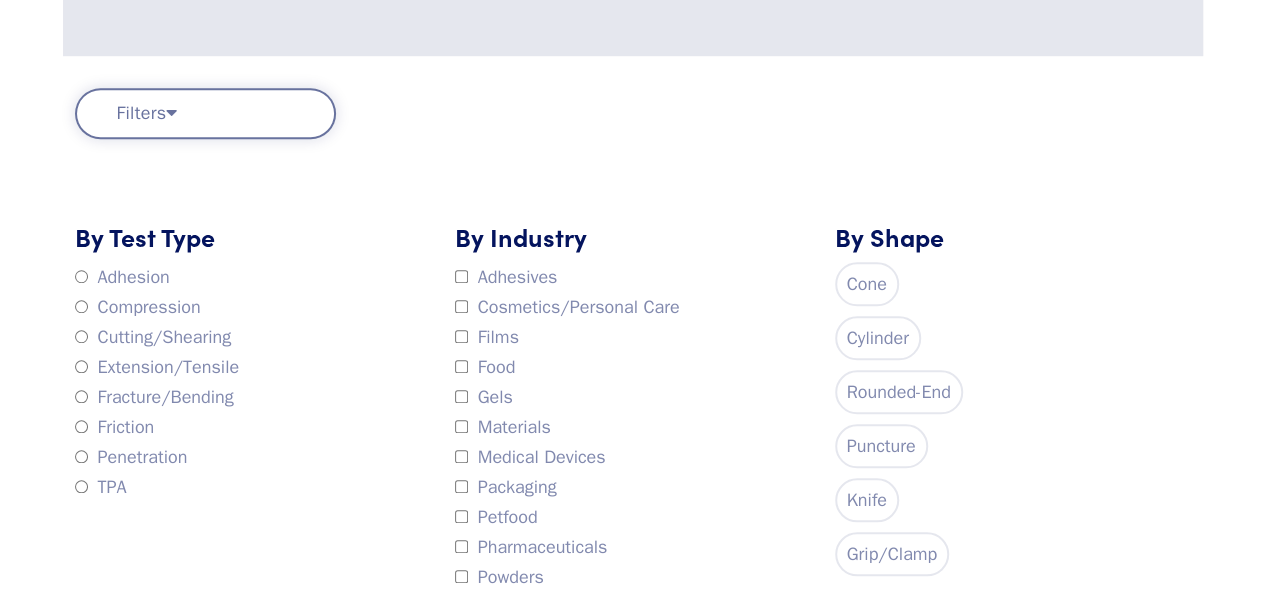 click on "Extension/Tensile" at bounding box center [157, 367] 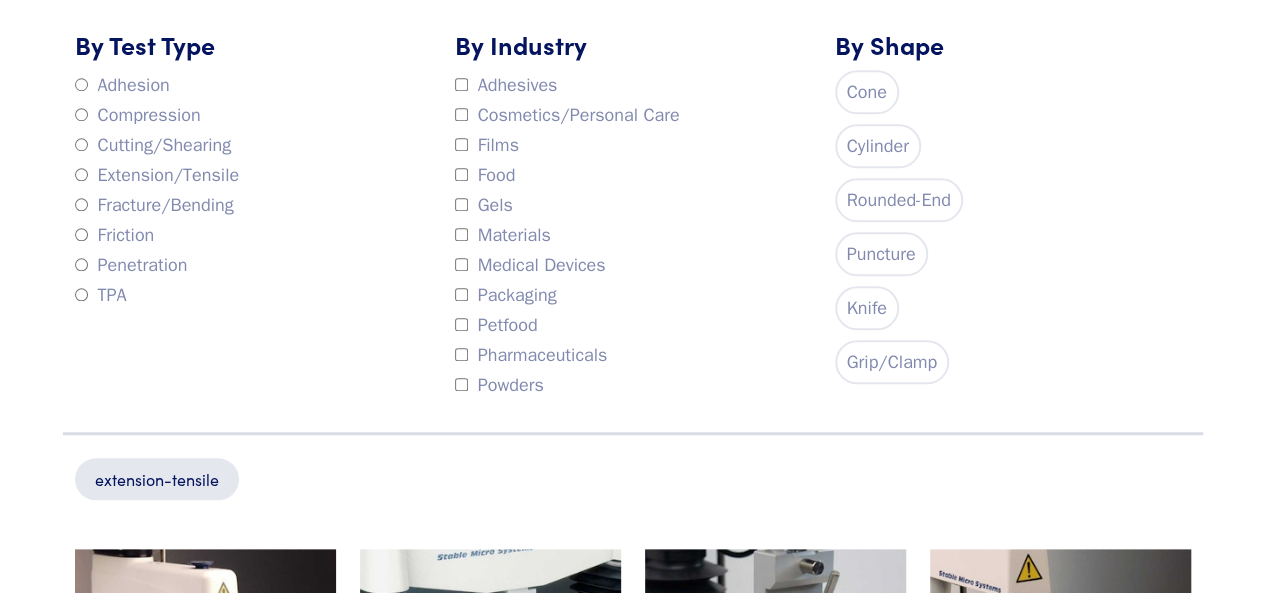 scroll, scrollTop: 900, scrollLeft: 0, axis: vertical 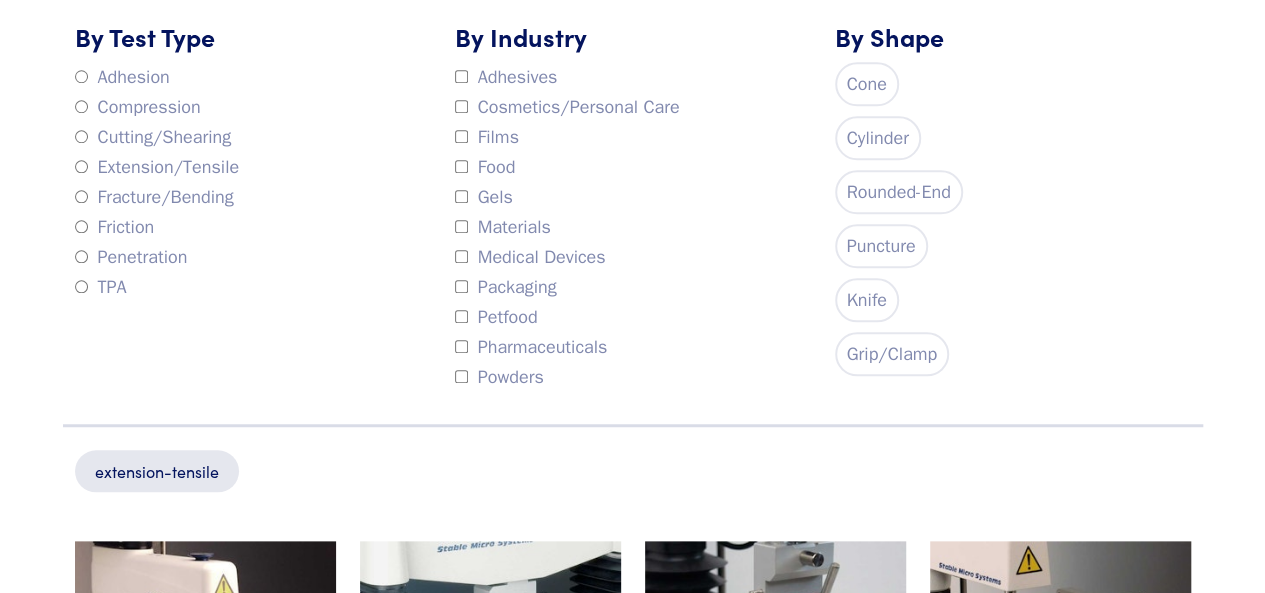click on "Grip/Clamp" at bounding box center [892, 354] 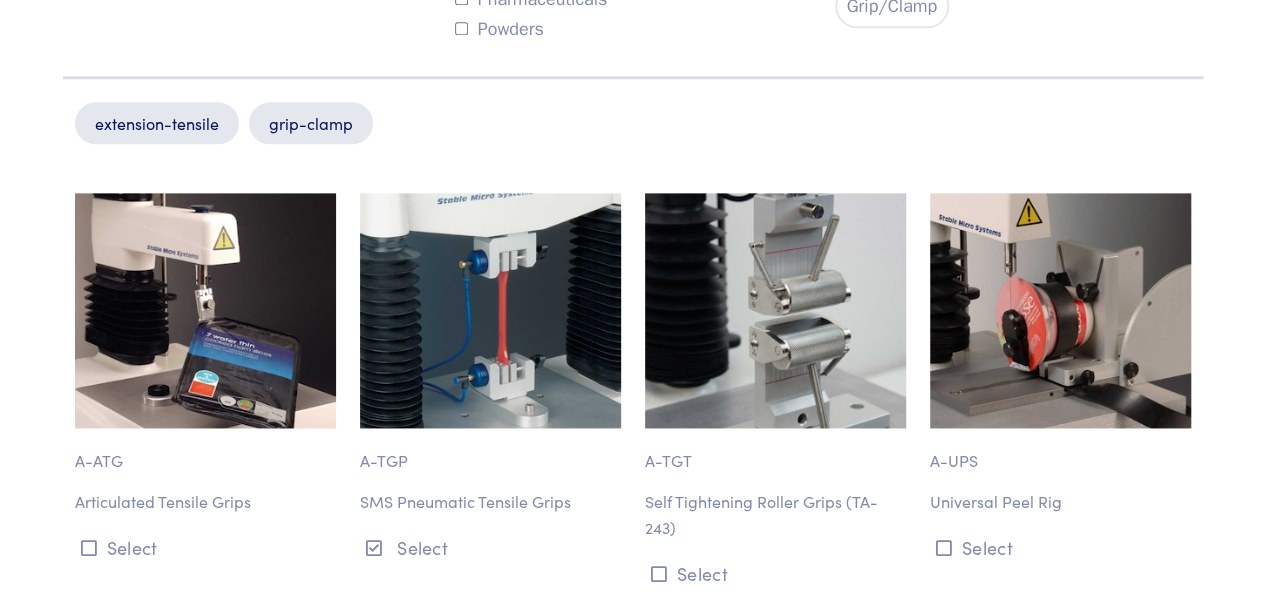 scroll, scrollTop: 1200, scrollLeft: 0, axis: vertical 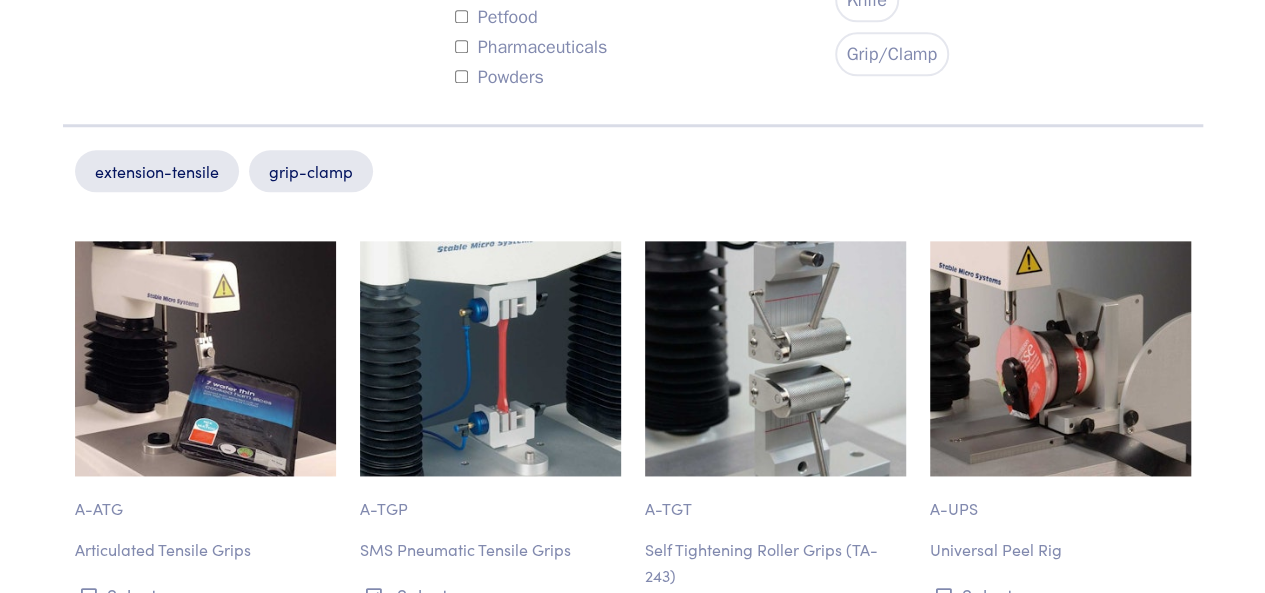 click on "grip-clamp" at bounding box center [311, 171] 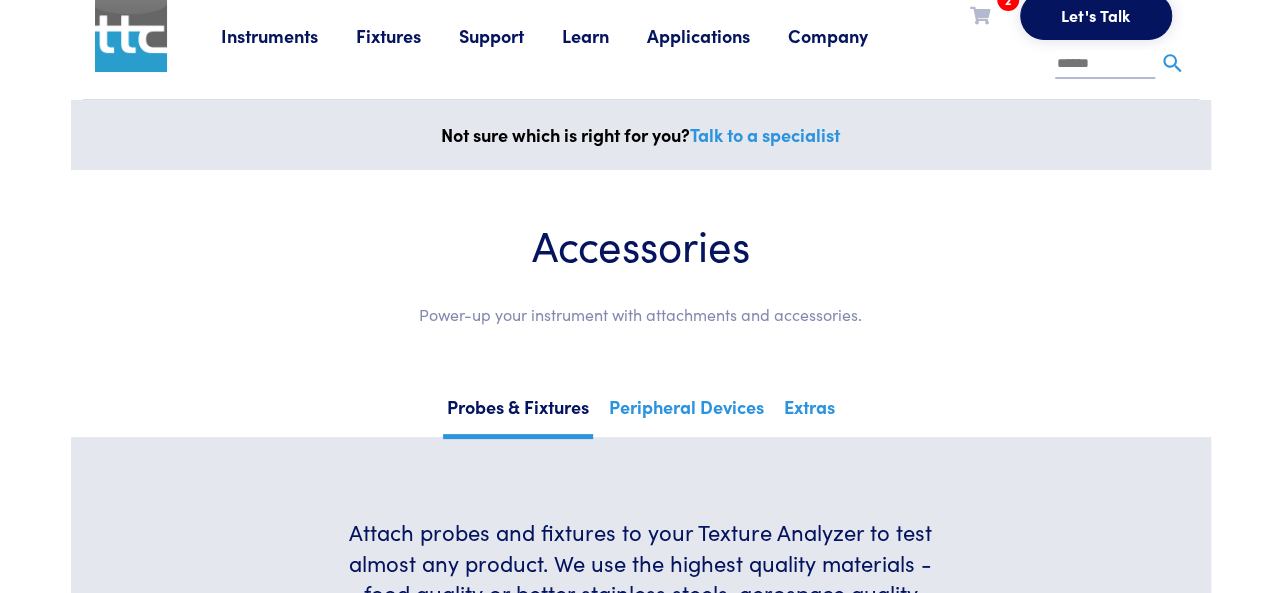 scroll, scrollTop: 0, scrollLeft: 0, axis: both 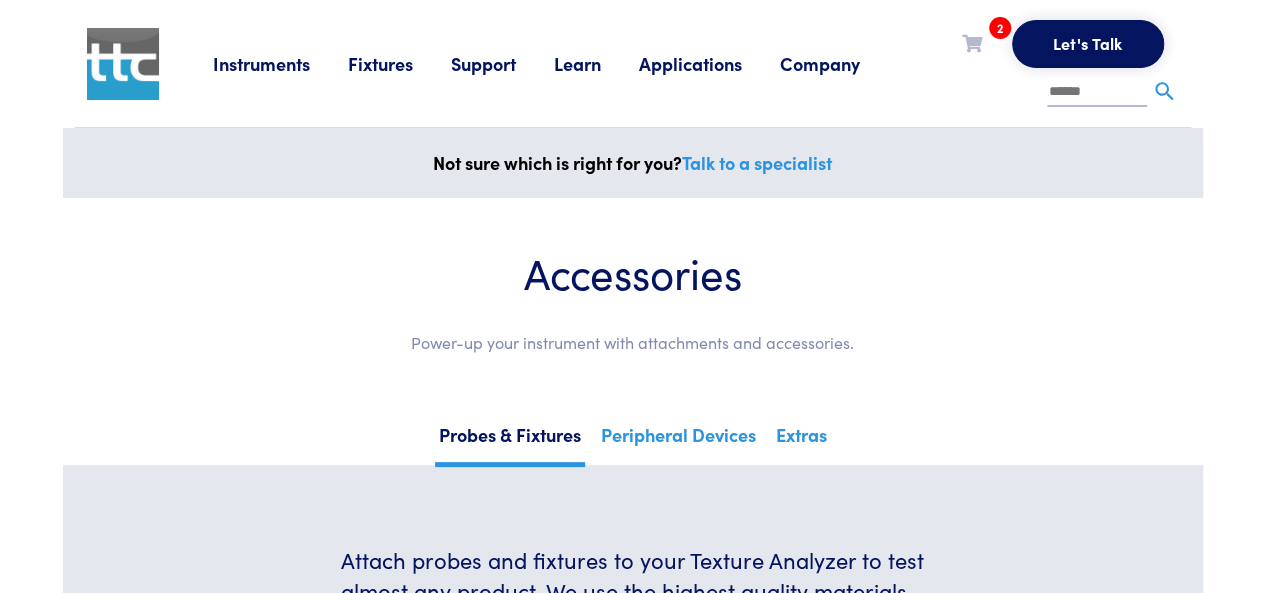 click at bounding box center (1097, 93) 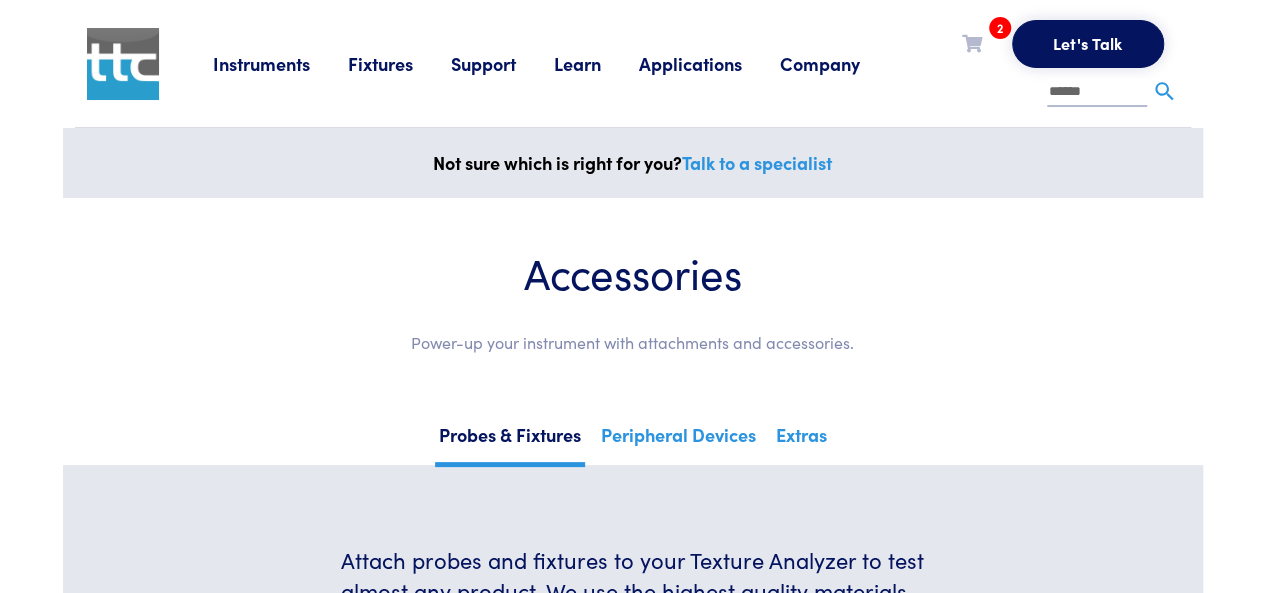 type on "*****" 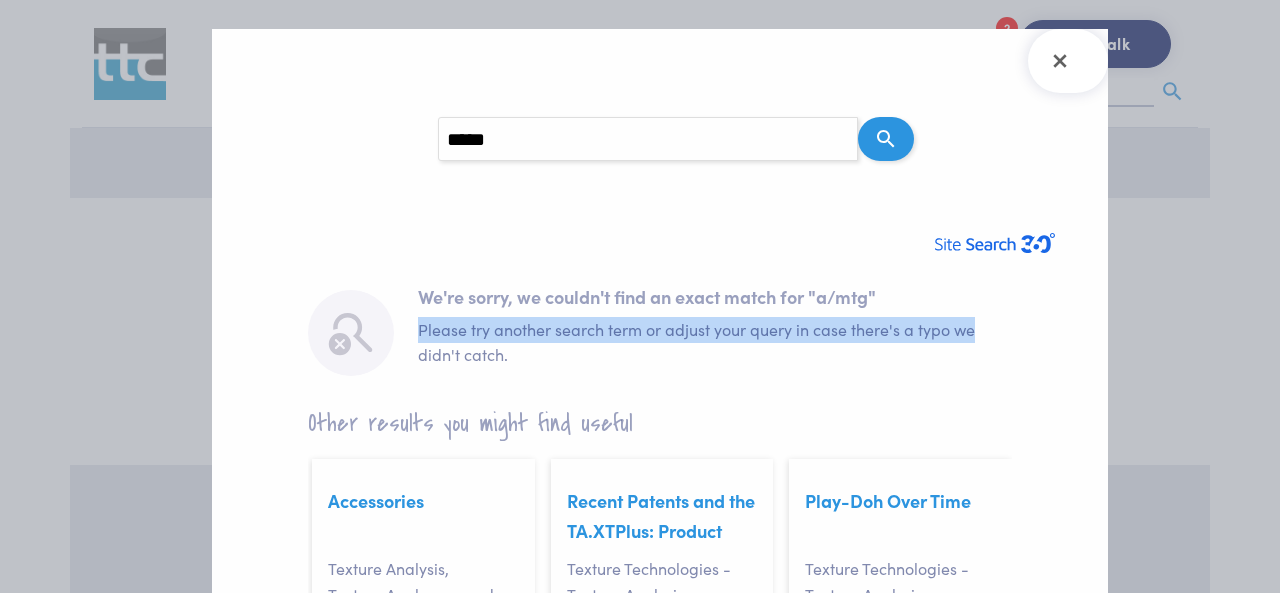 drag, startPoint x: 1061, startPoint y: 304, endPoint x: 1054, endPoint y: 326, distance: 23.086792 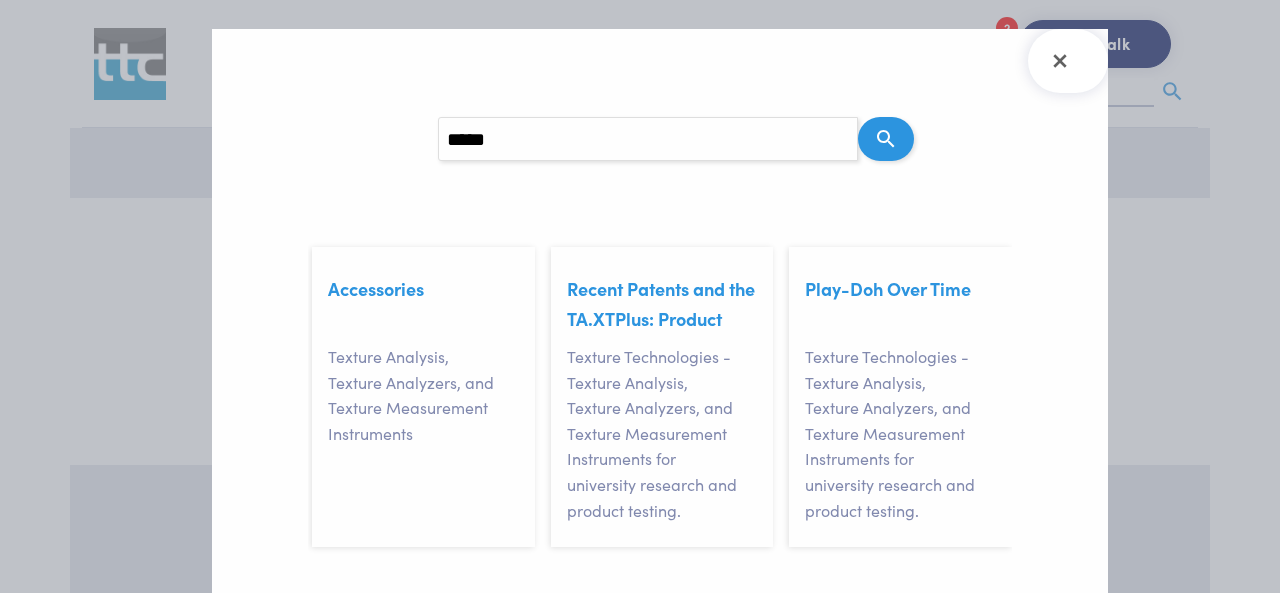 scroll, scrollTop: 220, scrollLeft: 0, axis: vertical 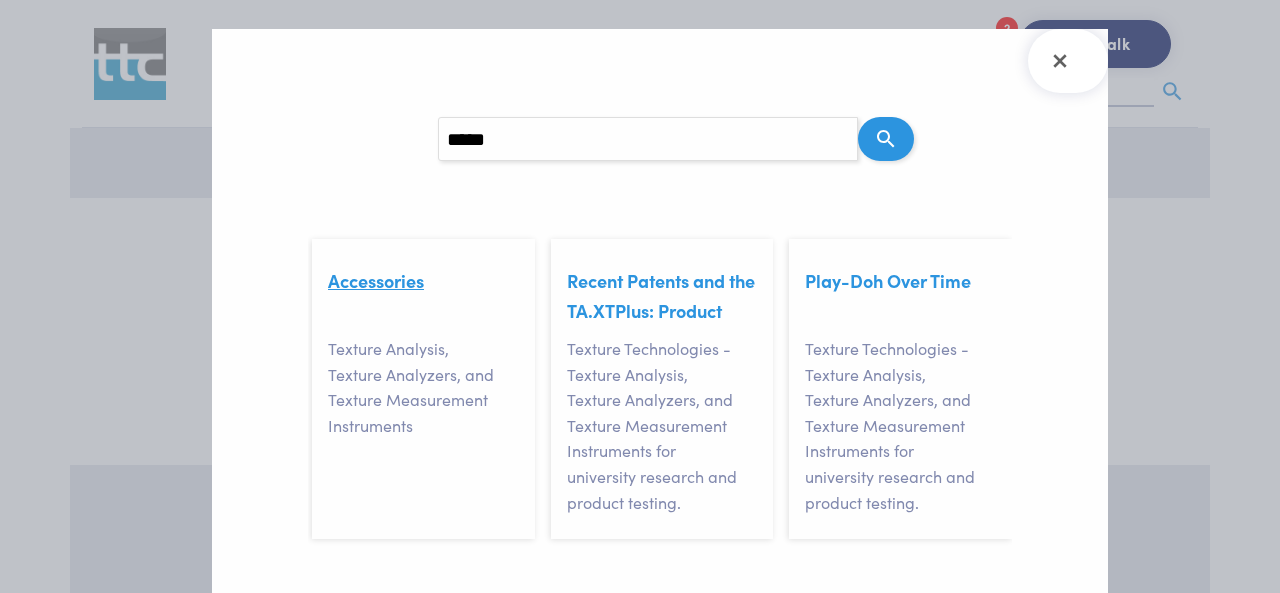 click on "Accessories" at bounding box center [376, 280] 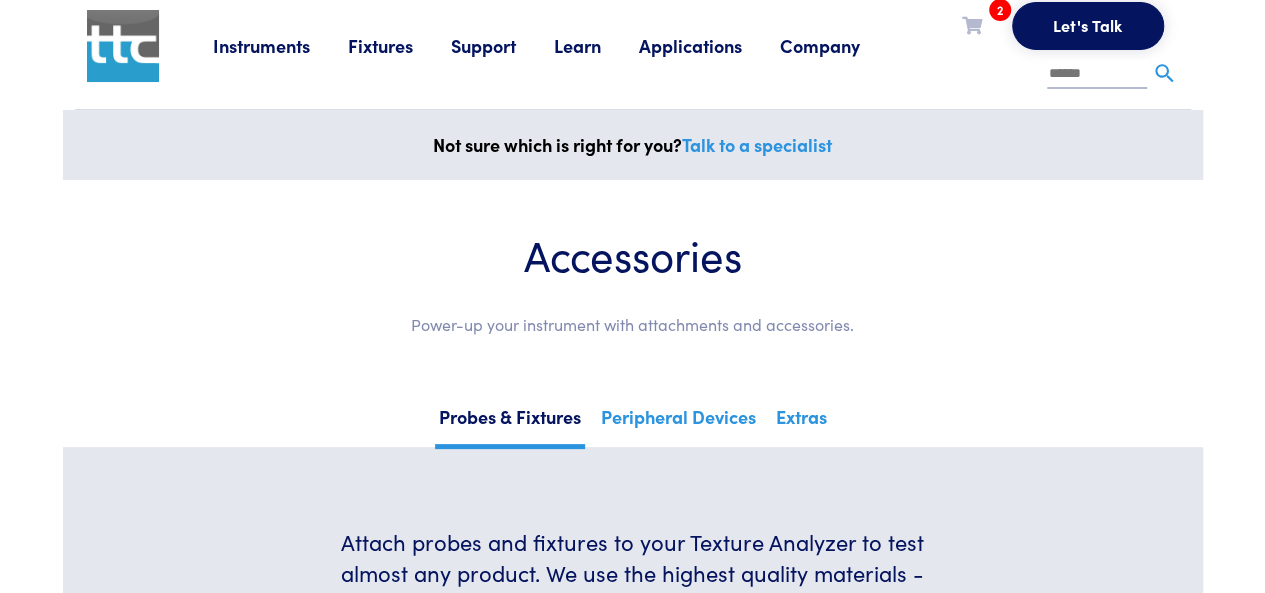 scroll, scrollTop: 0, scrollLeft: 0, axis: both 